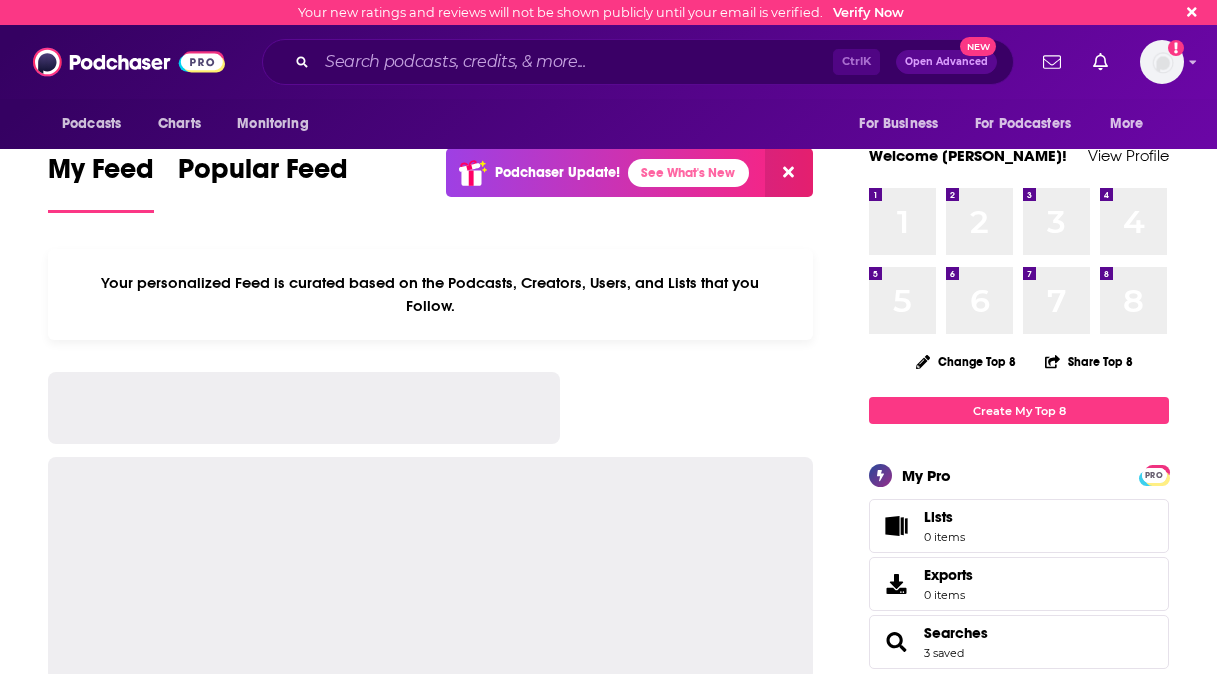 scroll, scrollTop: 0, scrollLeft: 0, axis: both 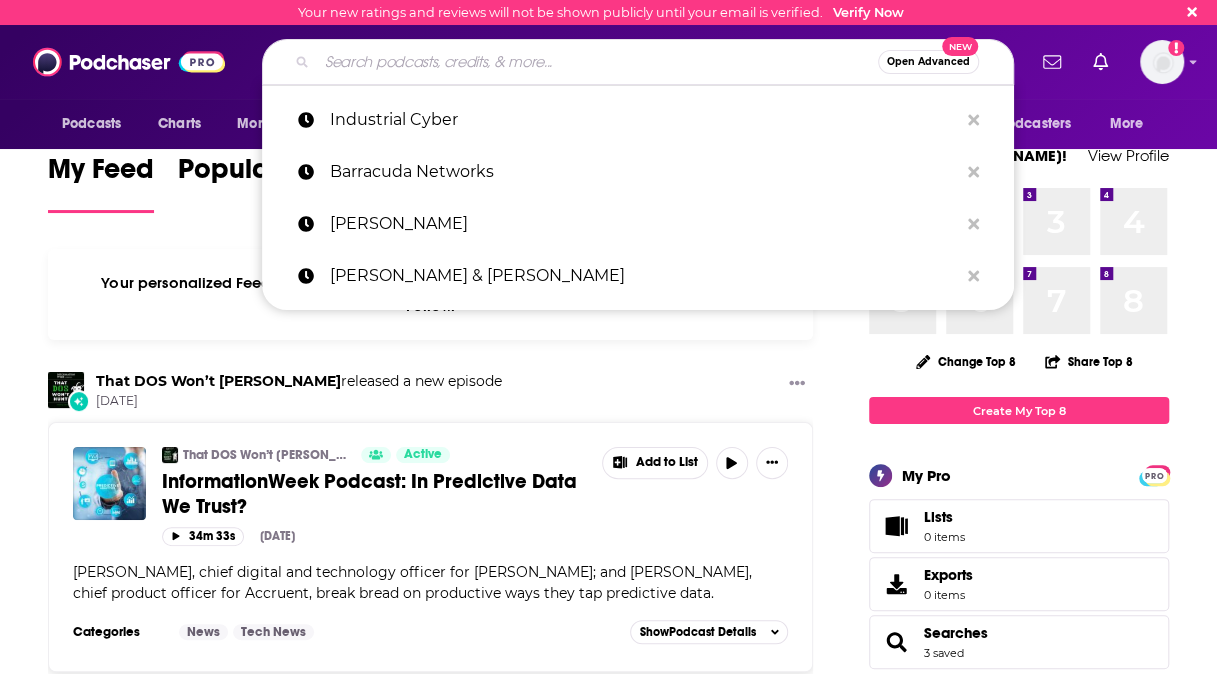 click at bounding box center (597, 62) 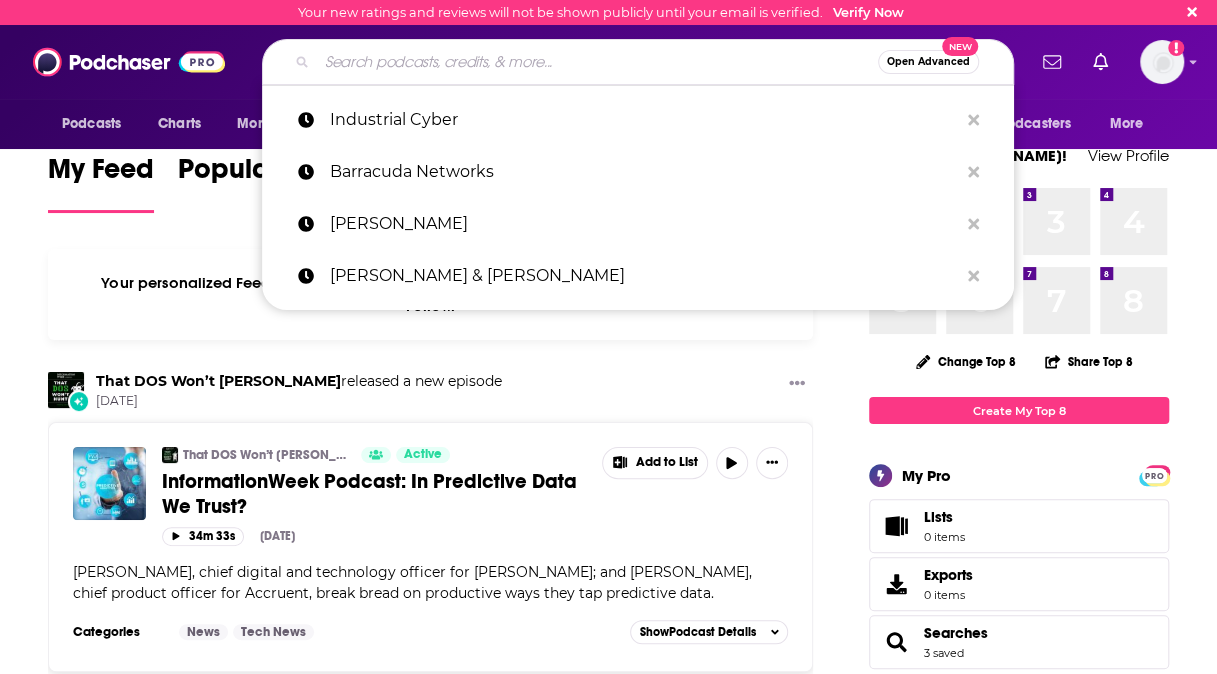 paste on "Ditch Digger CEO Podcast" 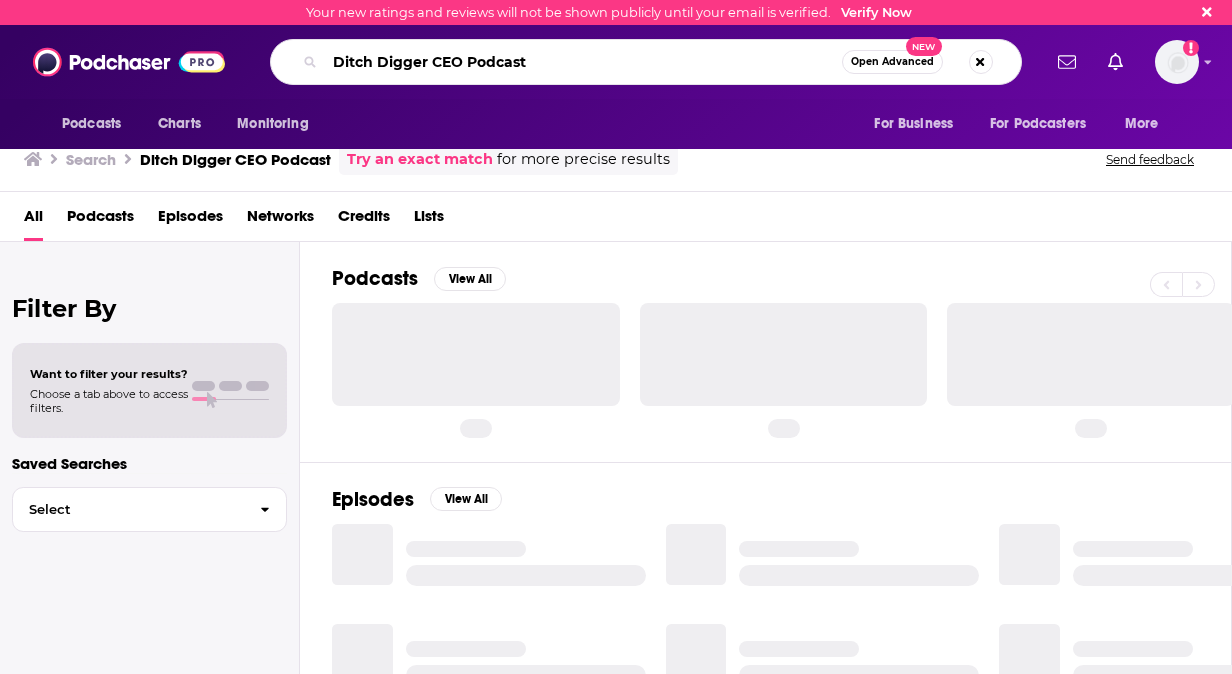 click on "Ditch Digger CEO Podcast" at bounding box center (583, 62) 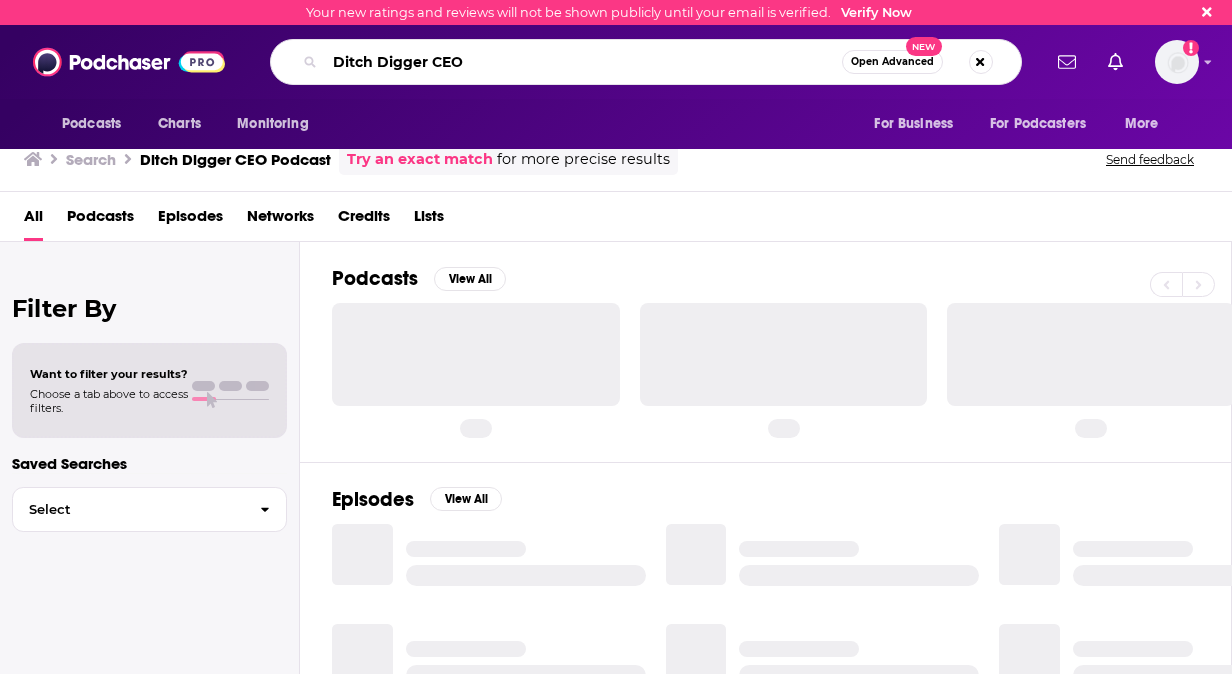 type on "Ditch Digger CEO" 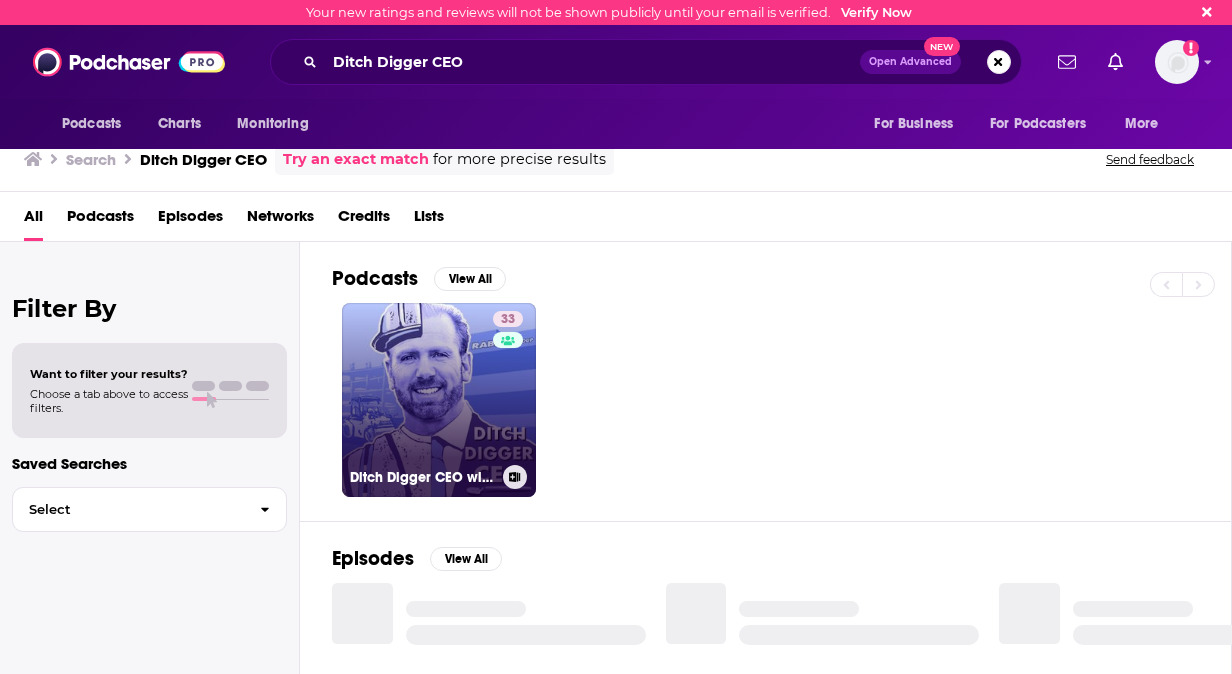 click on "33 Ditch Digger CEO with [PERSON_NAME]" at bounding box center (439, 400) 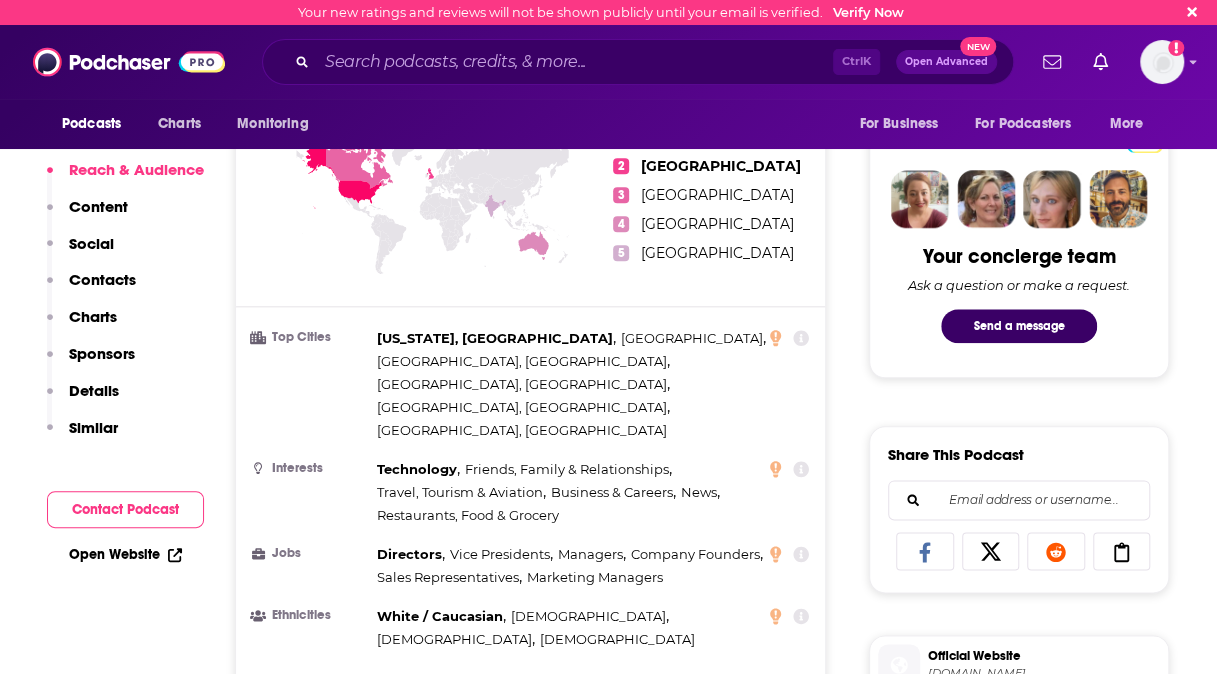 scroll, scrollTop: 948, scrollLeft: 0, axis: vertical 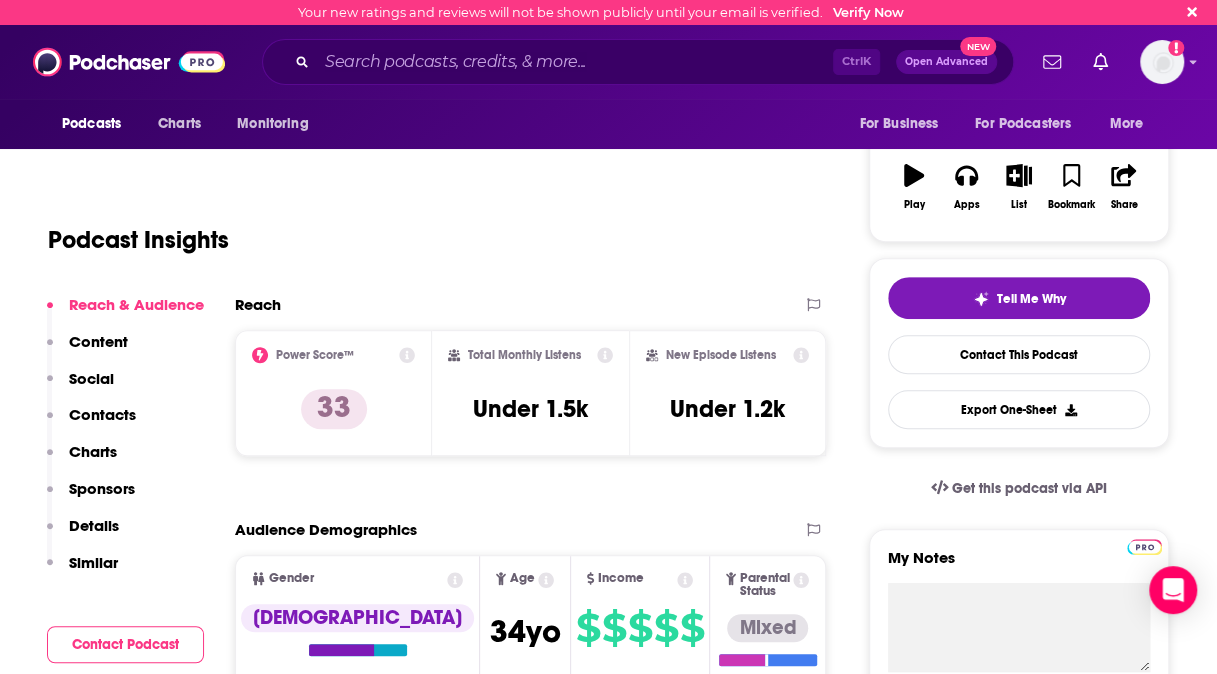 click on "Reach & Audience" at bounding box center [125, 313] 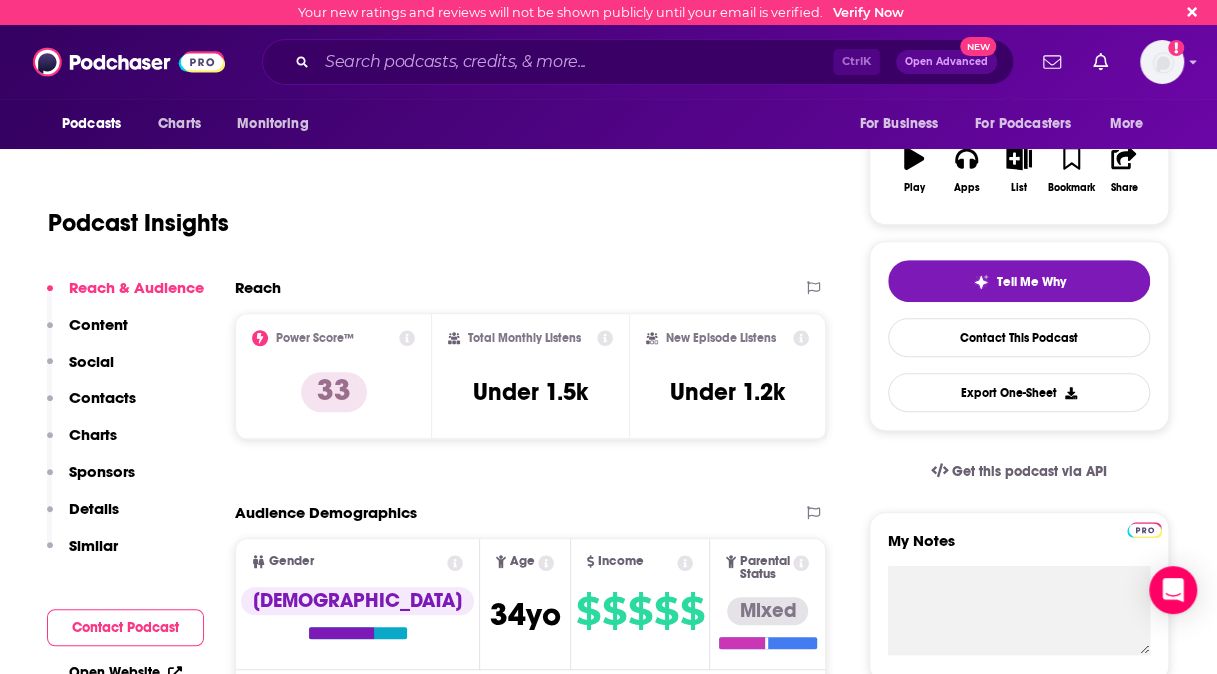 click on "Reach & Audience Content Social Contacts Charts Sponsors Details Similar" at bounding box center (125, 425) 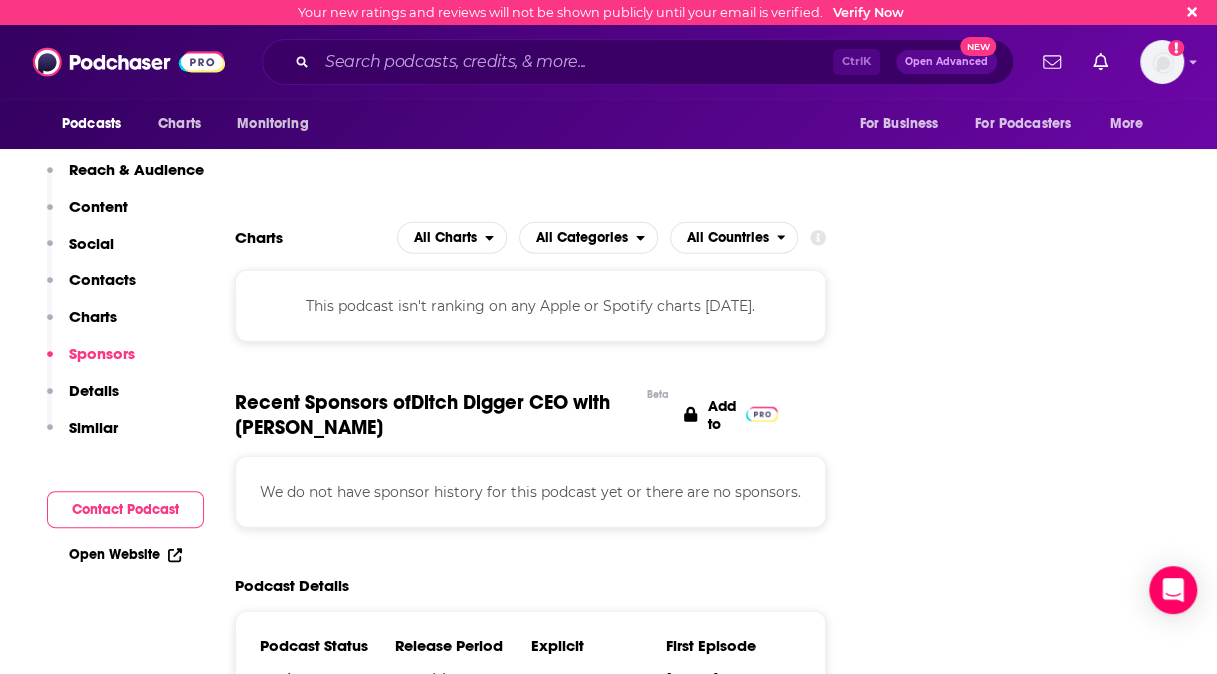 scroll, scrollTop: 2268, scrollLeft: 0, axis: vertical 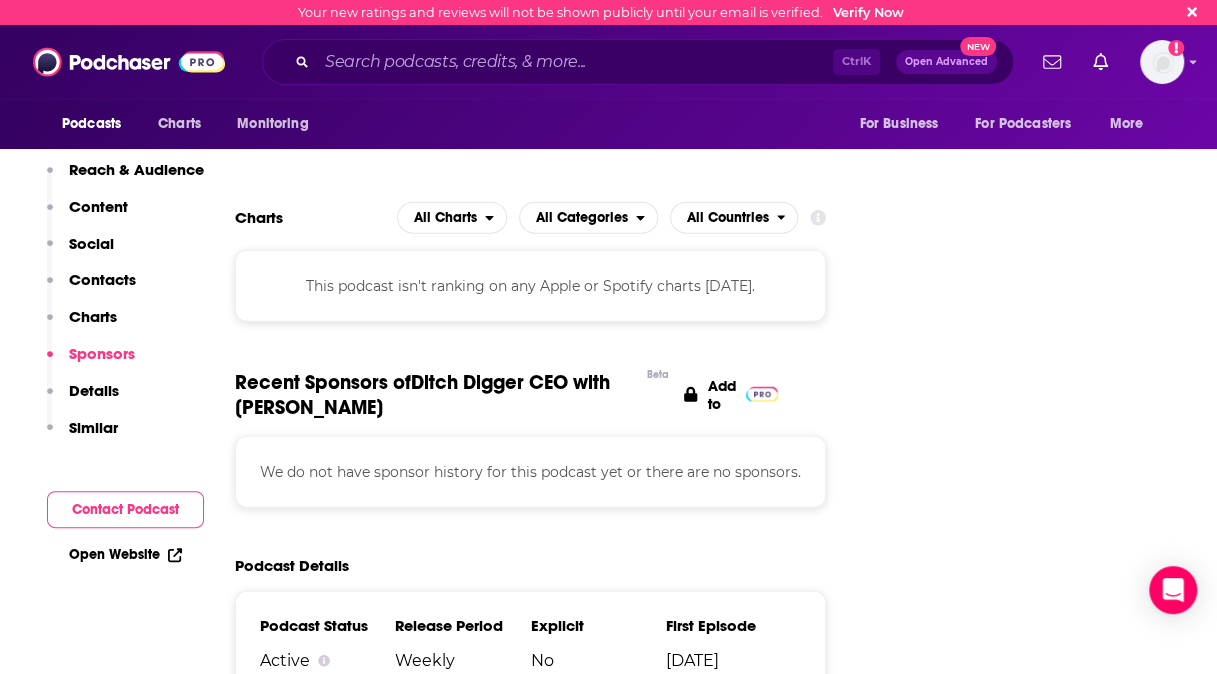 click on "Content" at bounding box center [98, 206] 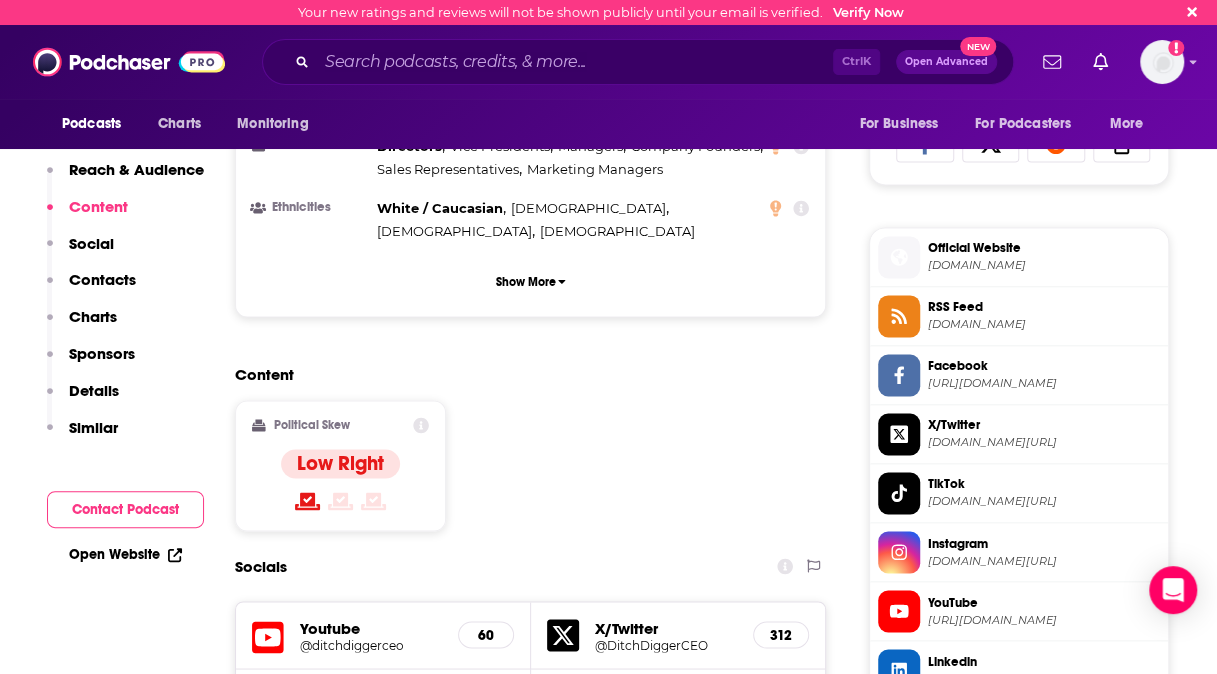 scroll, scrollTop: 1305, scrollLeft: 0, axis: vertical 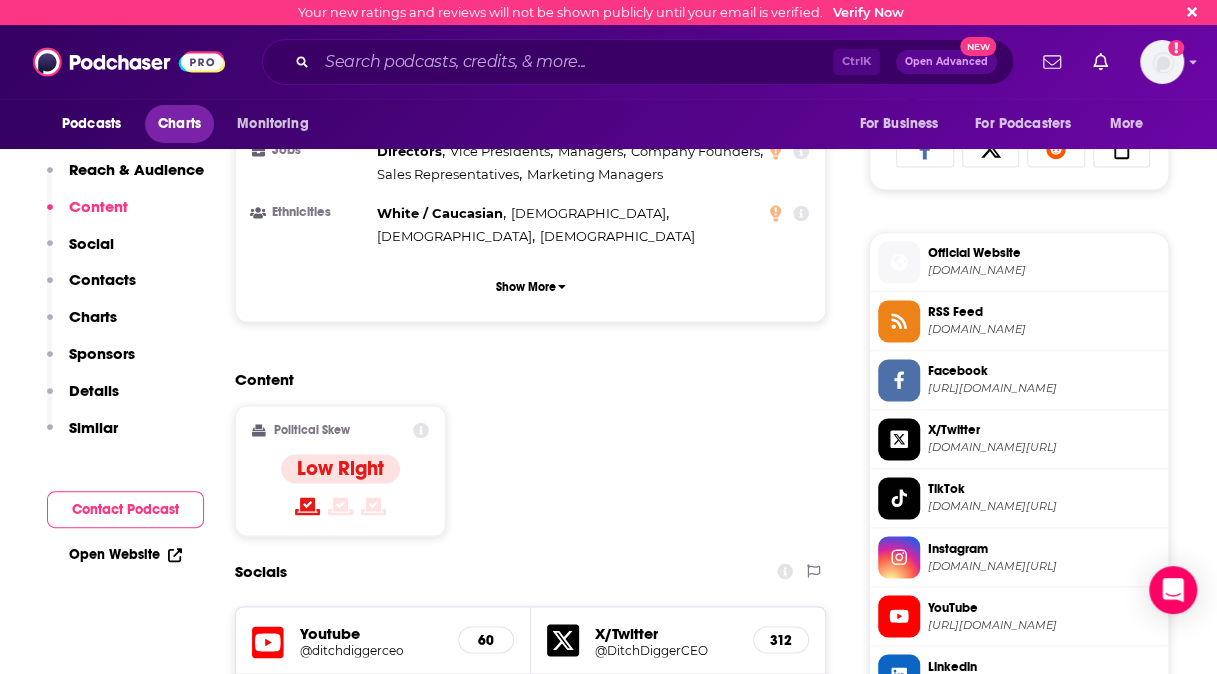 click on "Charts" at bounding box center (179, 124) 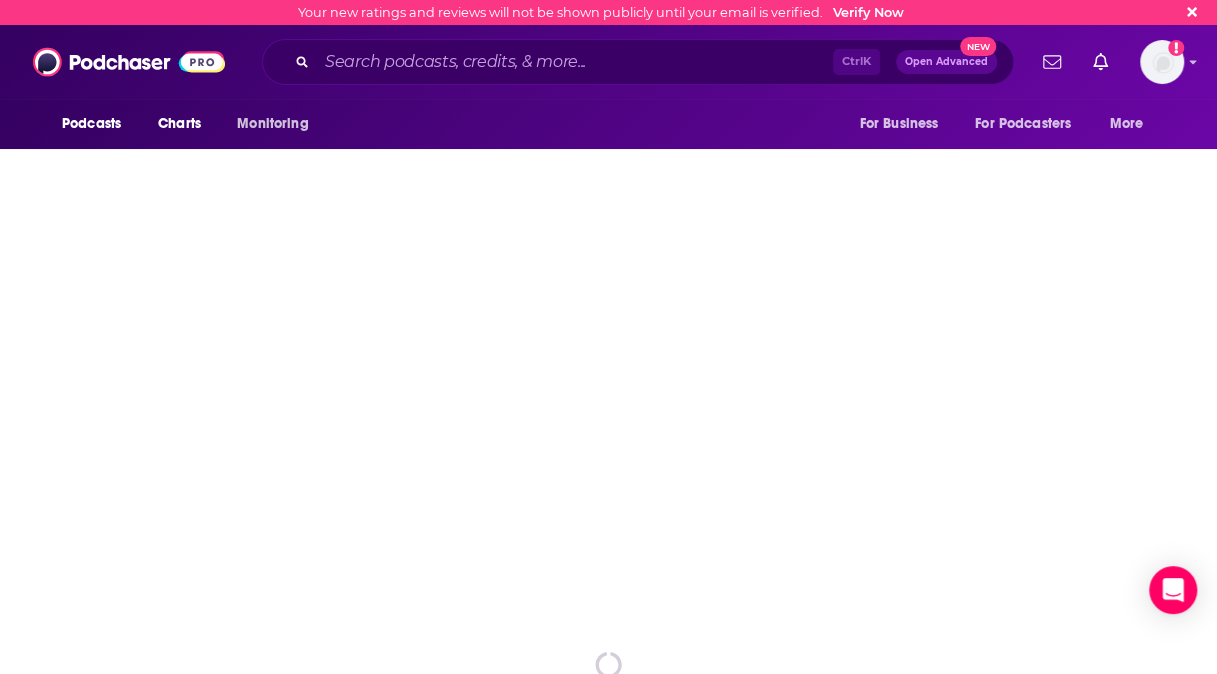 scroll, scrollTop: 0, scrollLeft: 0, axis: both 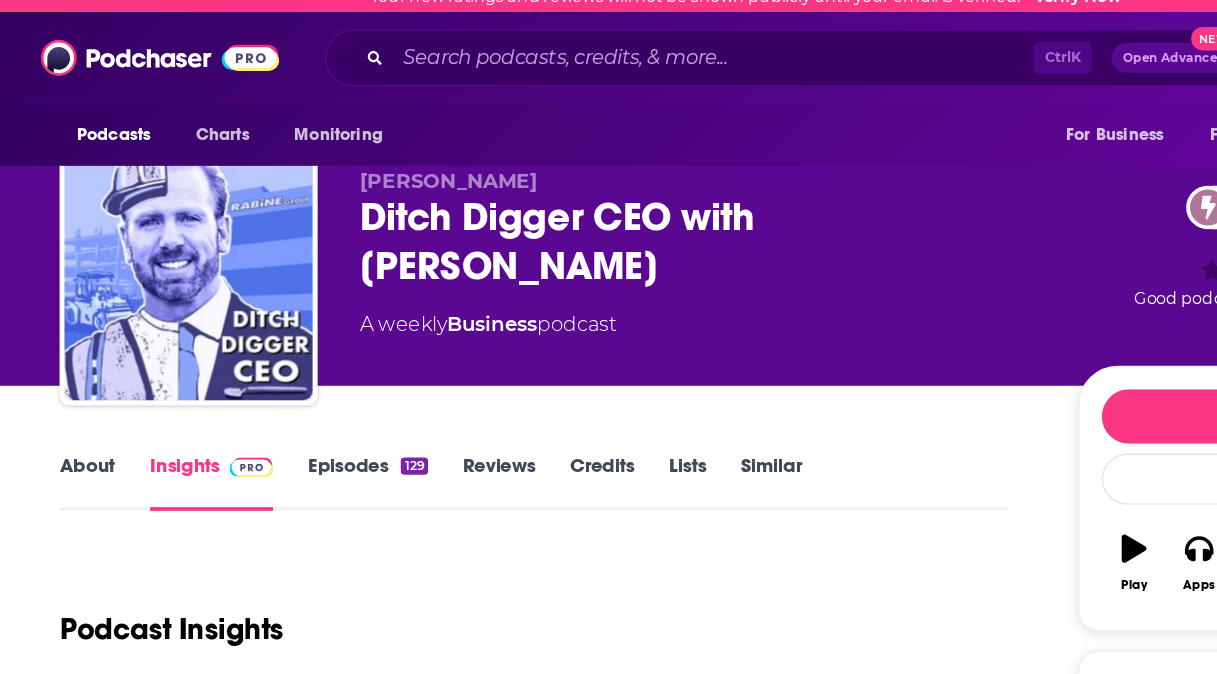 click on "Episodes 129" at bounding box center (296, 404) 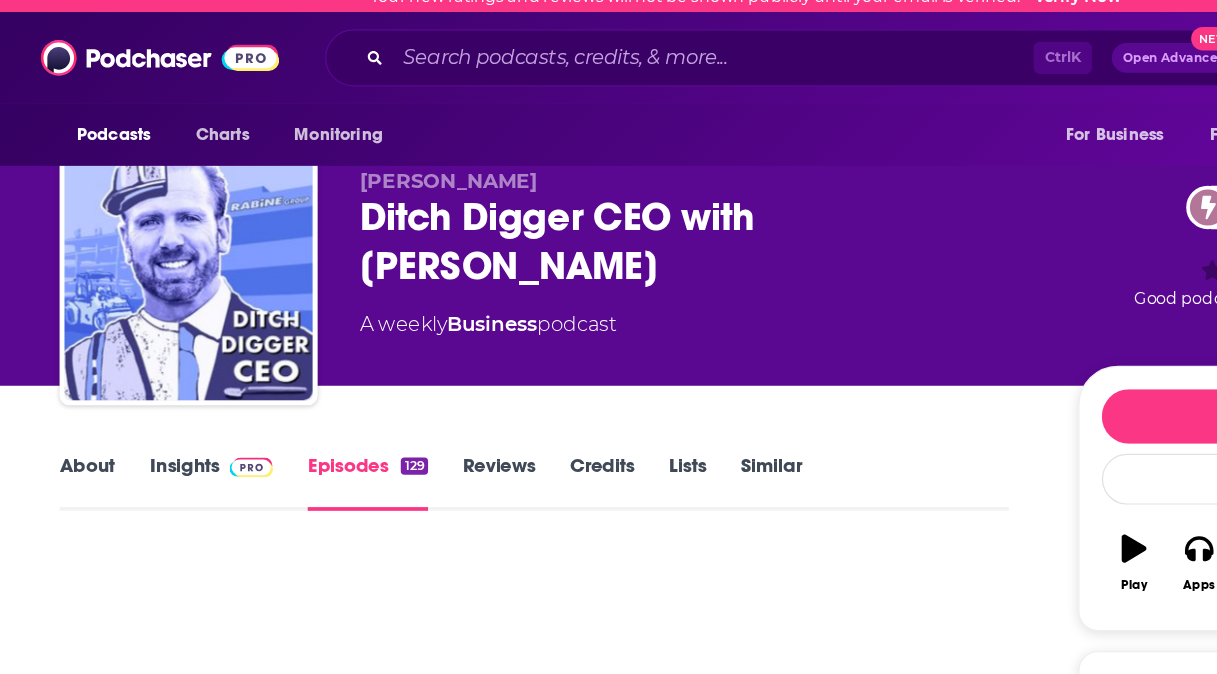 click on "Episodes 129" at bounding box center (296, 404) 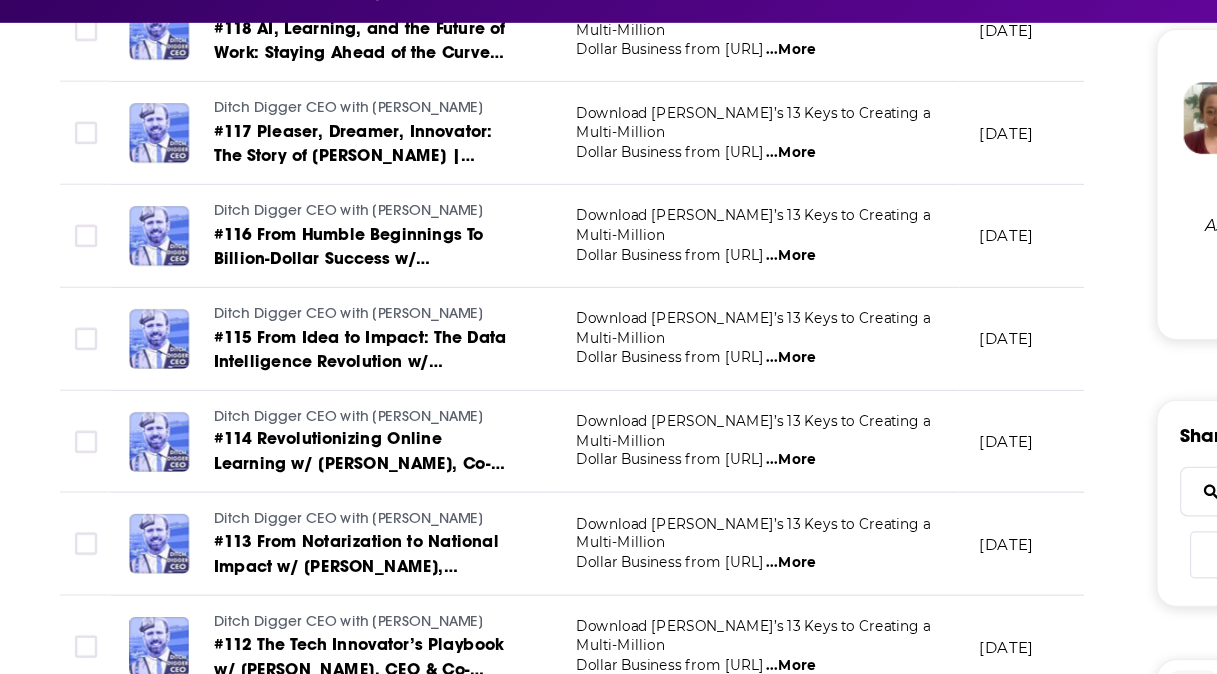 scroll, scrollTop: 874, scrollLeft: 0, axis: vertical 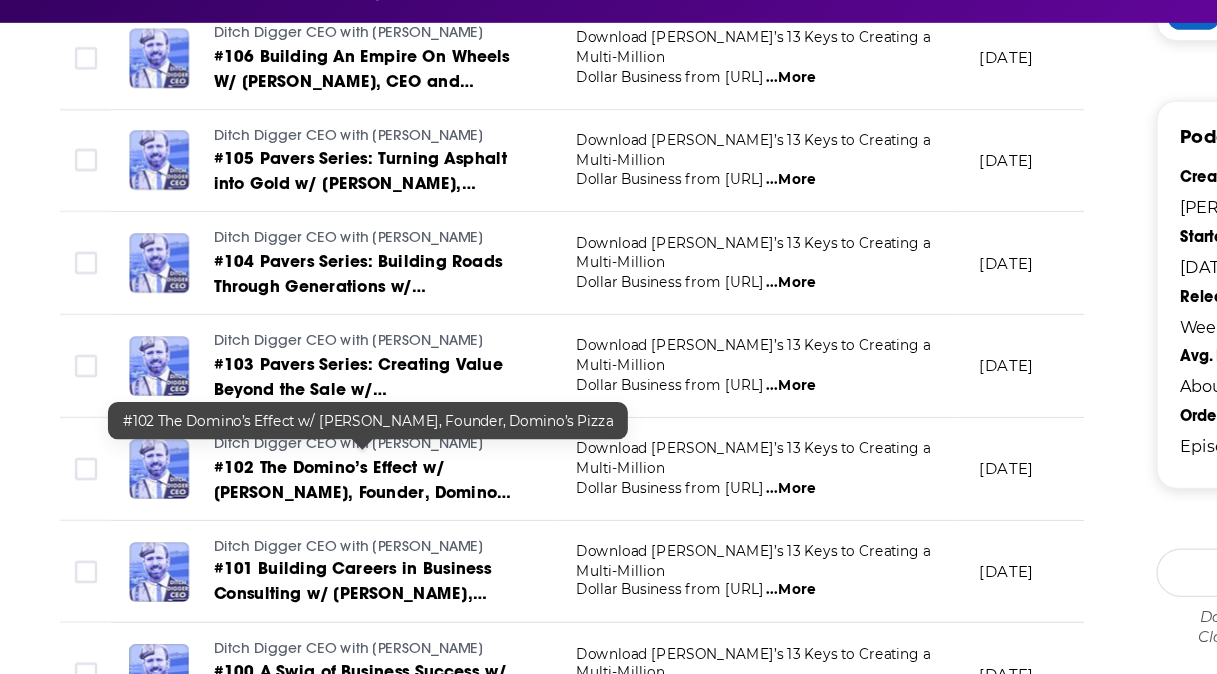 click on "#102 The Domino’s Effect w/ [PERSON_NAME], Founder, Domino’s Pizza" at bounding box center [291, 527] 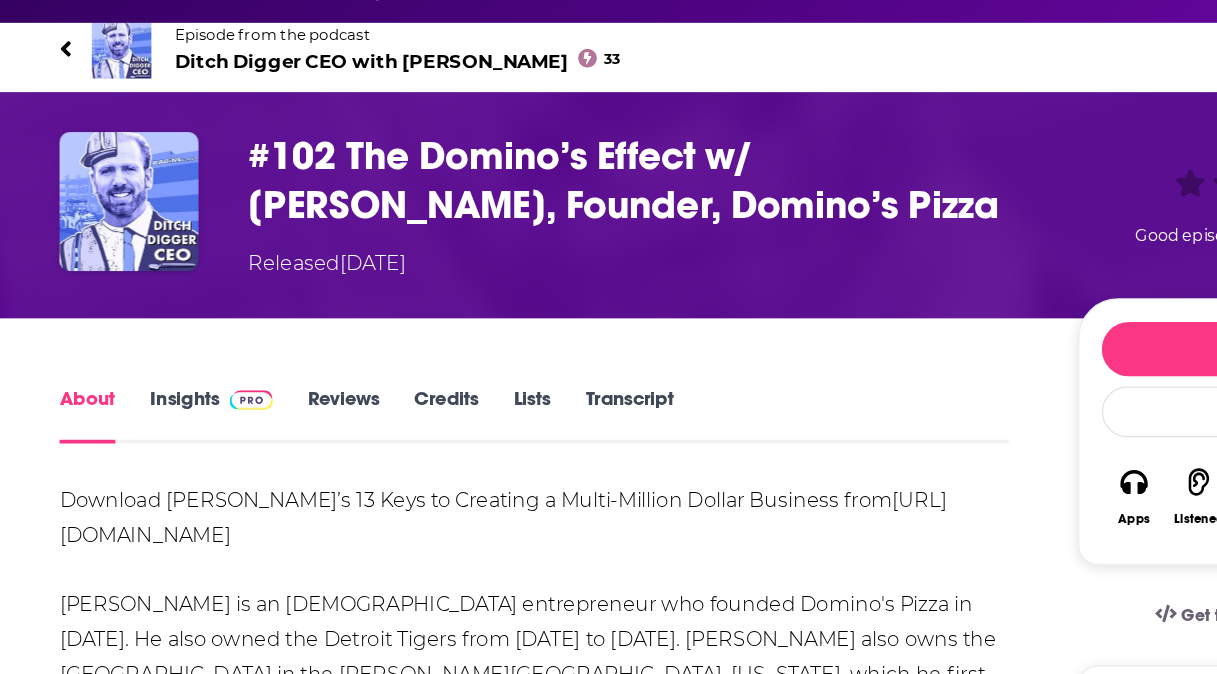 drag, startPoint x: 738, startPoint y: 290, endPoint x: 445, endPoint y: 323, distance: 294.8525 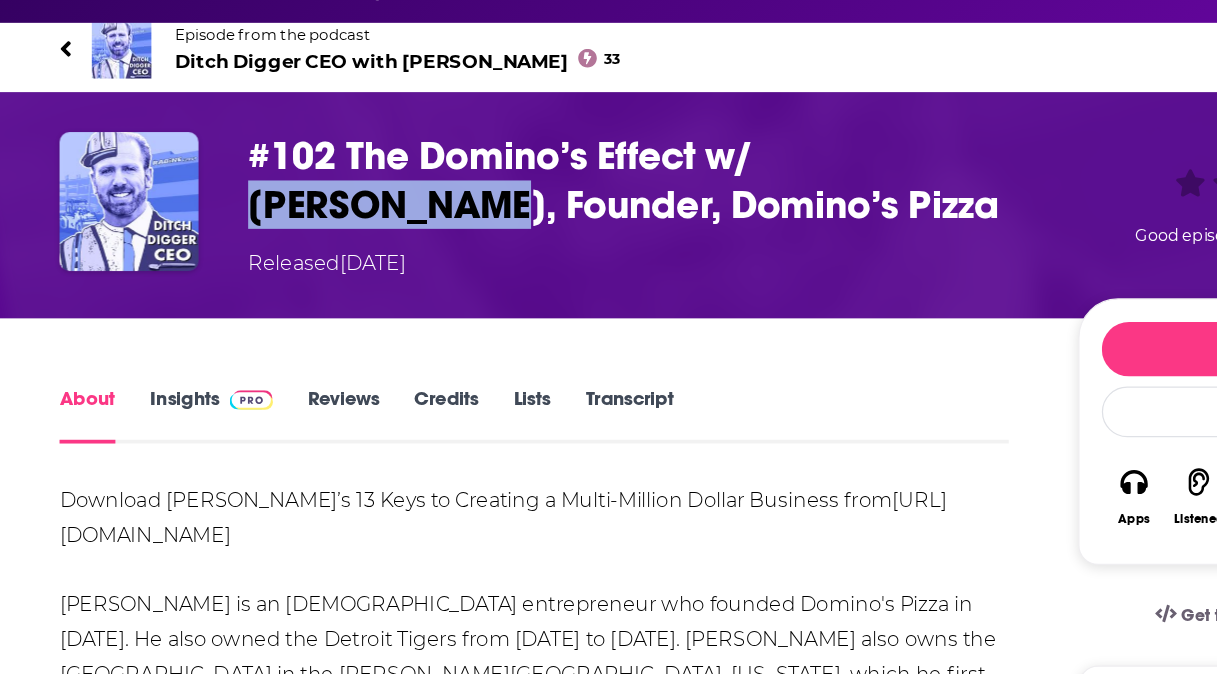 drag, startPoint x: 359, startPoint y: 296, endPoint x: 615, endPoint y: 243, distance: 261.42877 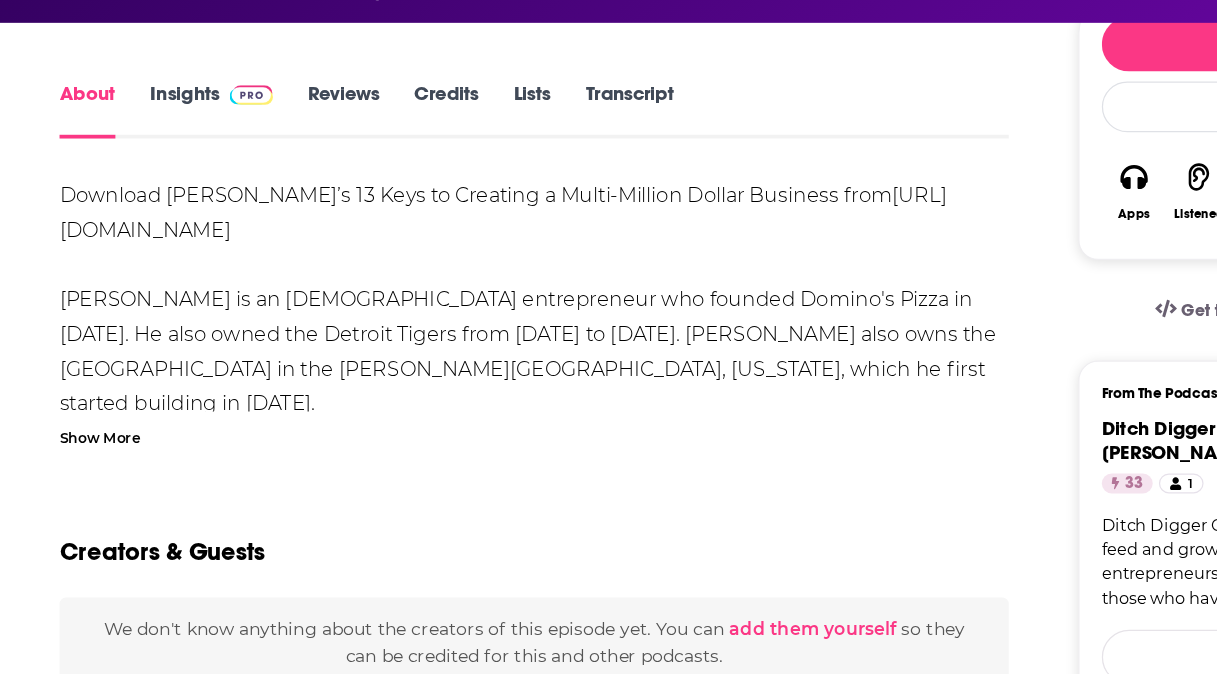 scroll, scrollTop: 0, scrollLeft: 0, axis: both 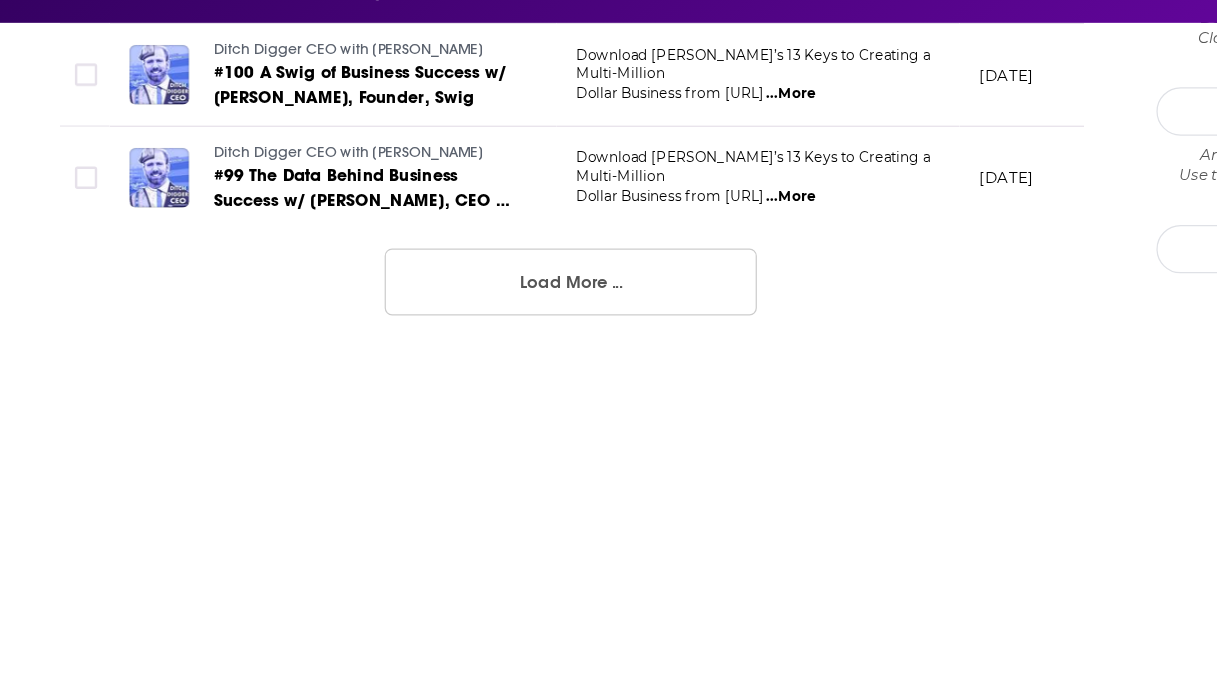 click on "Load More ..." at bounding box center (460, 358) 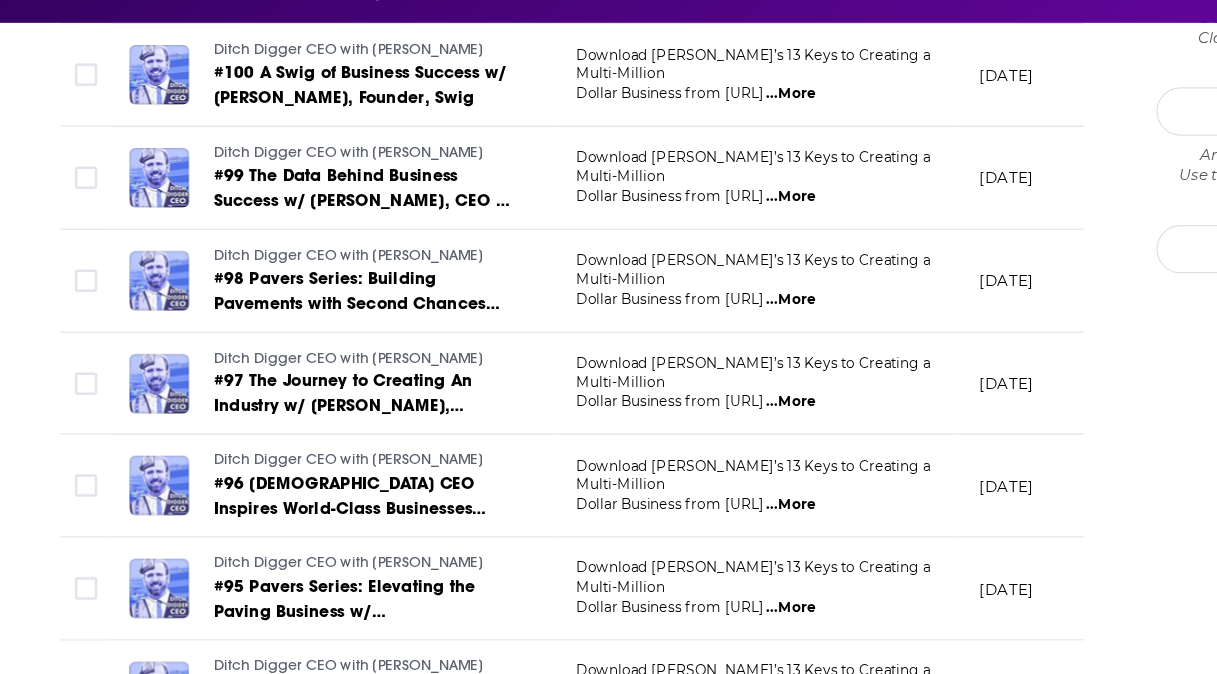 scroll, scrollTop: 2640, scrollLeft: 0, axis: vertical 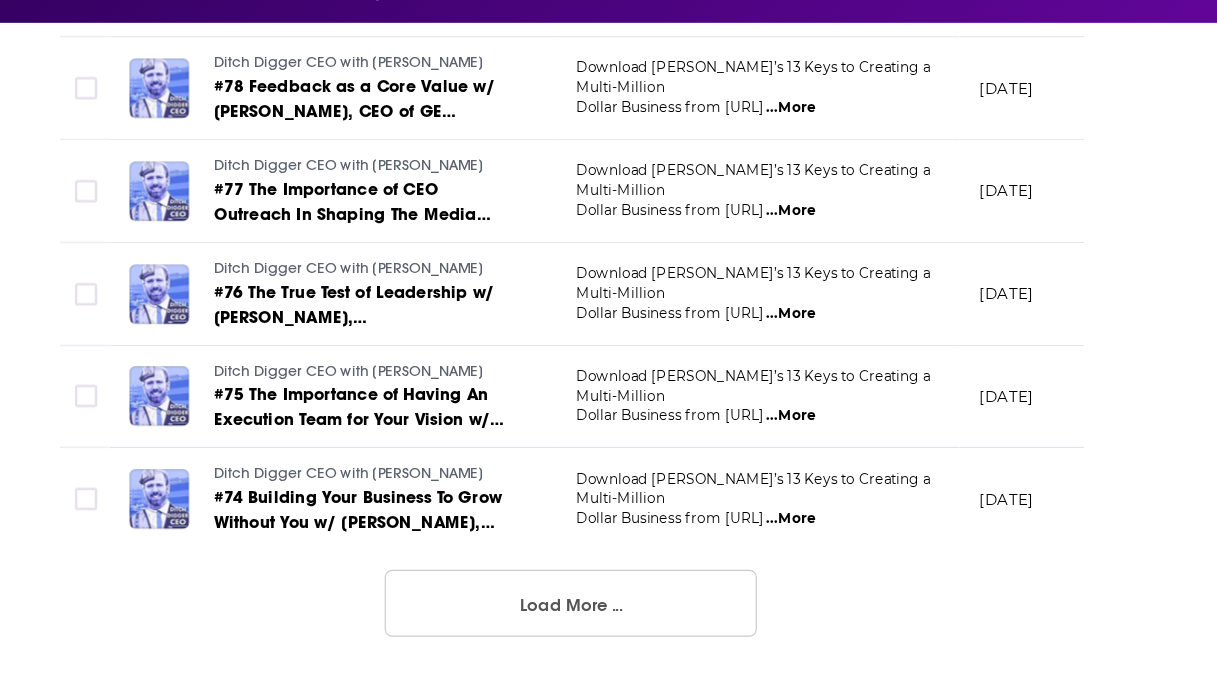 click on "Load More ..." at bounding box center [460, 617] 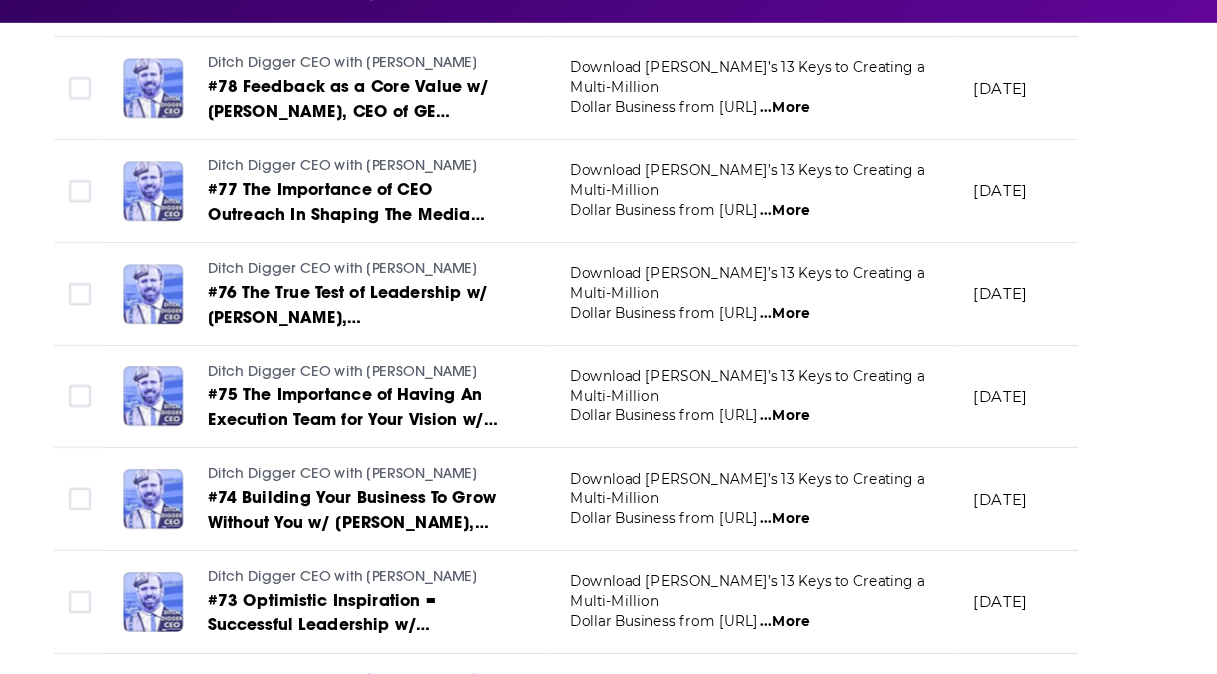 drag, startPoint x: 980, startPoint y: 478, endPoint x: 986, endPoint y: 491, distance: 14.3178215 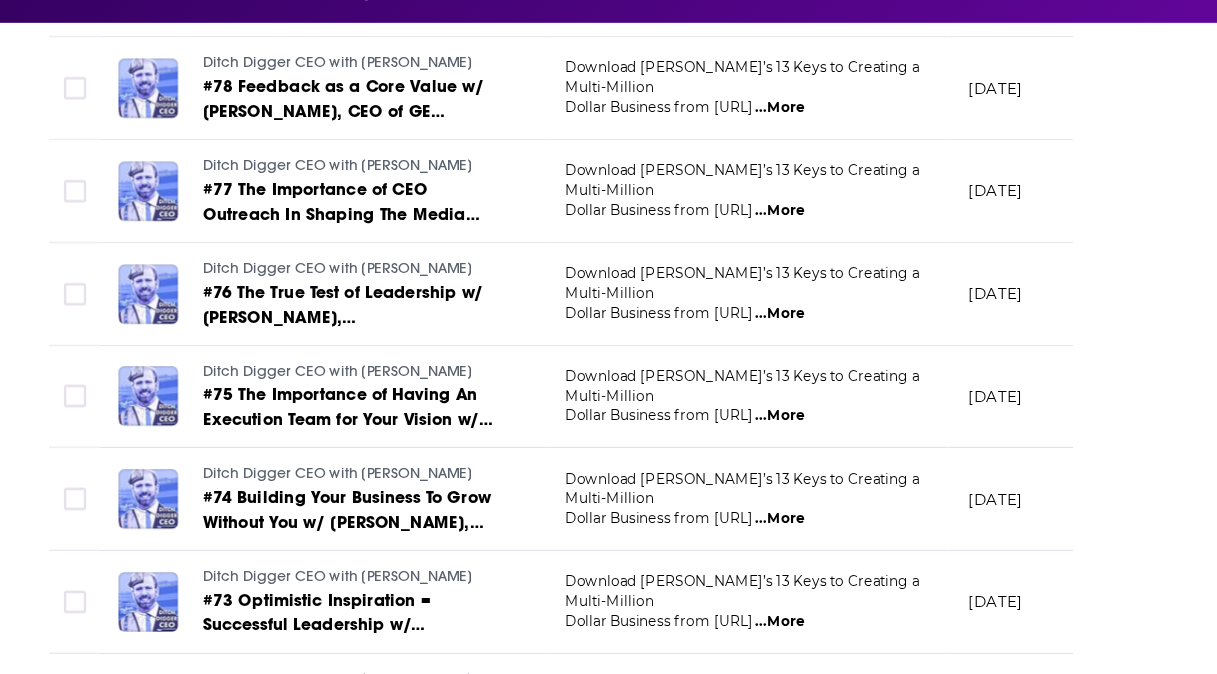 scroll, scrollTop: 4146, scrollLeft: 0, axis: vertical 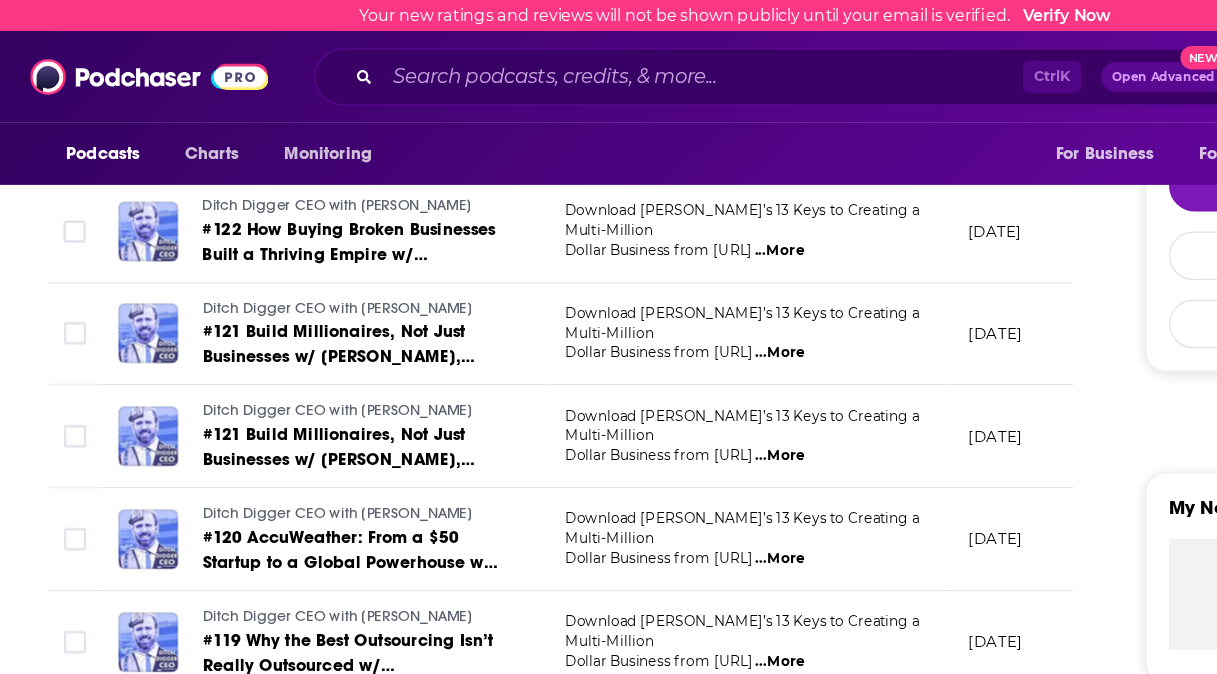 drag, startPoint x: 987, startPoint y: 64, endPoint x: 988, endPoint y: 81, distance: 17.029387 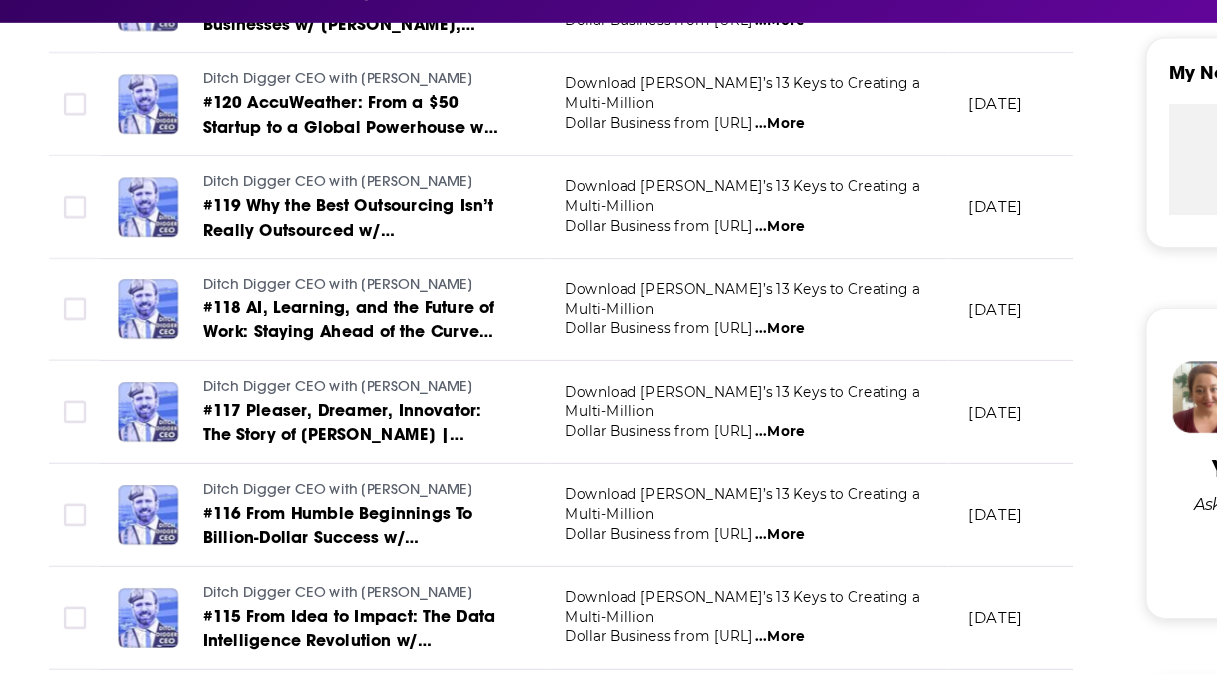 scroll, scrollTop: 649, scrollLeft: 0, axis: vertical 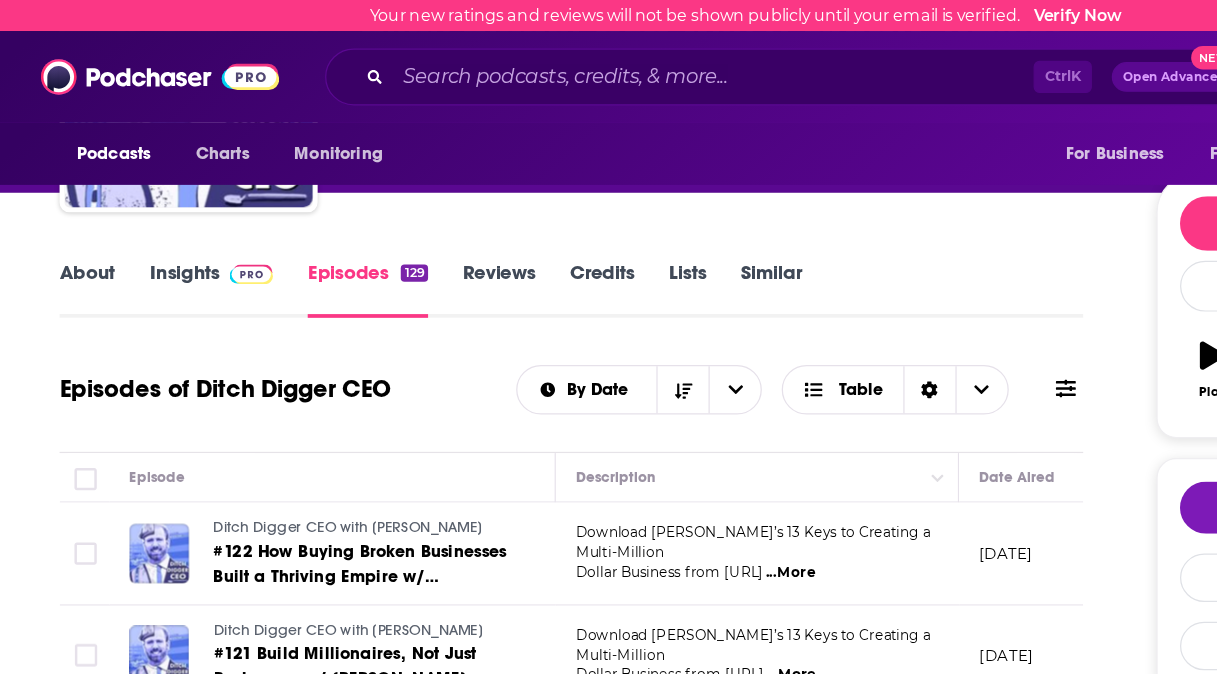 click on "About" at bounding box center [70, 233] 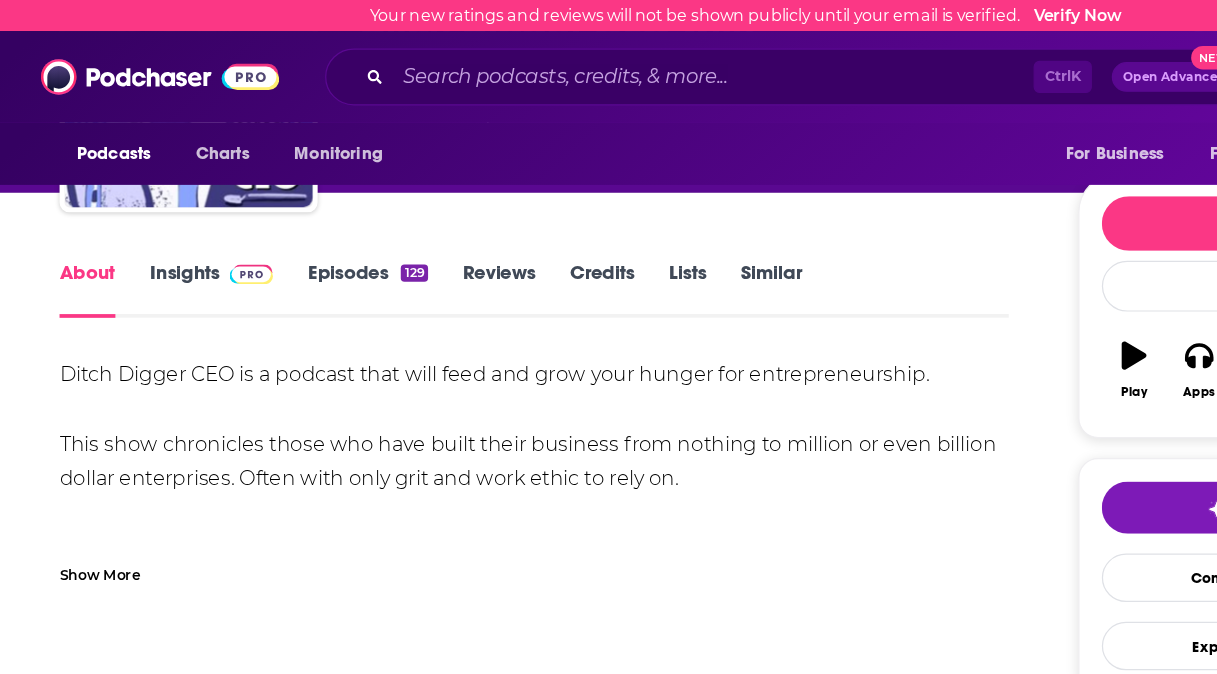 scroll, scrollTop: 0, scrollLeft: 0, axis: both 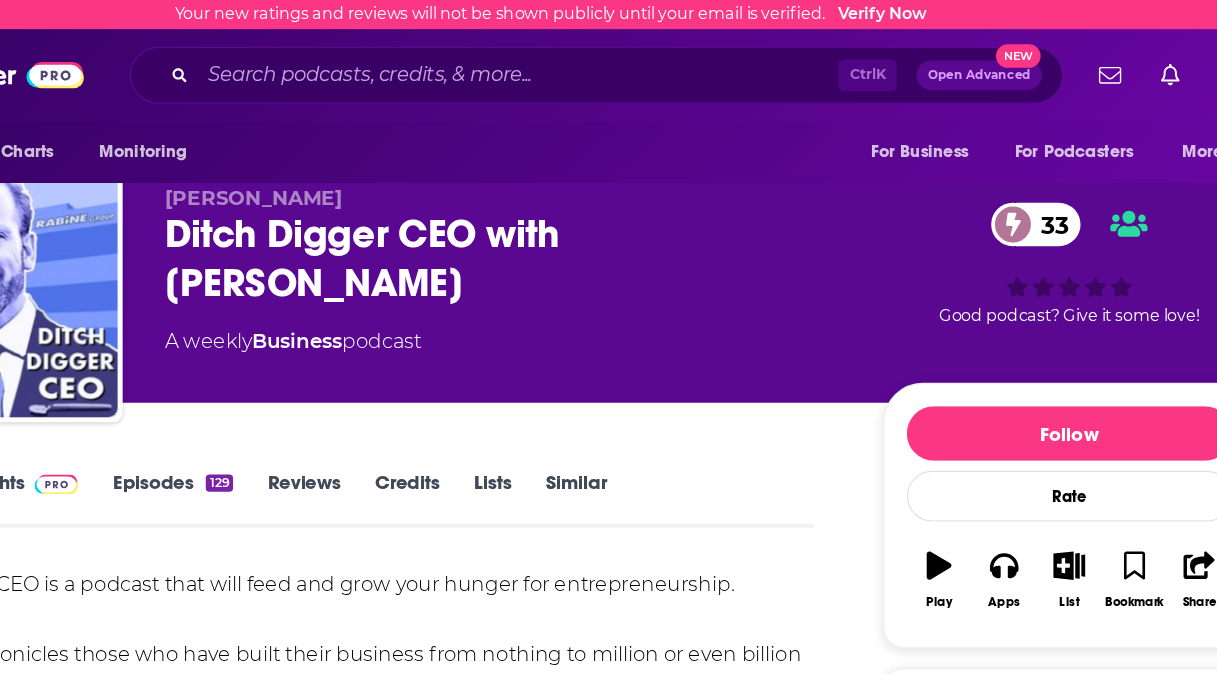 click at bounding box center (973, 182) 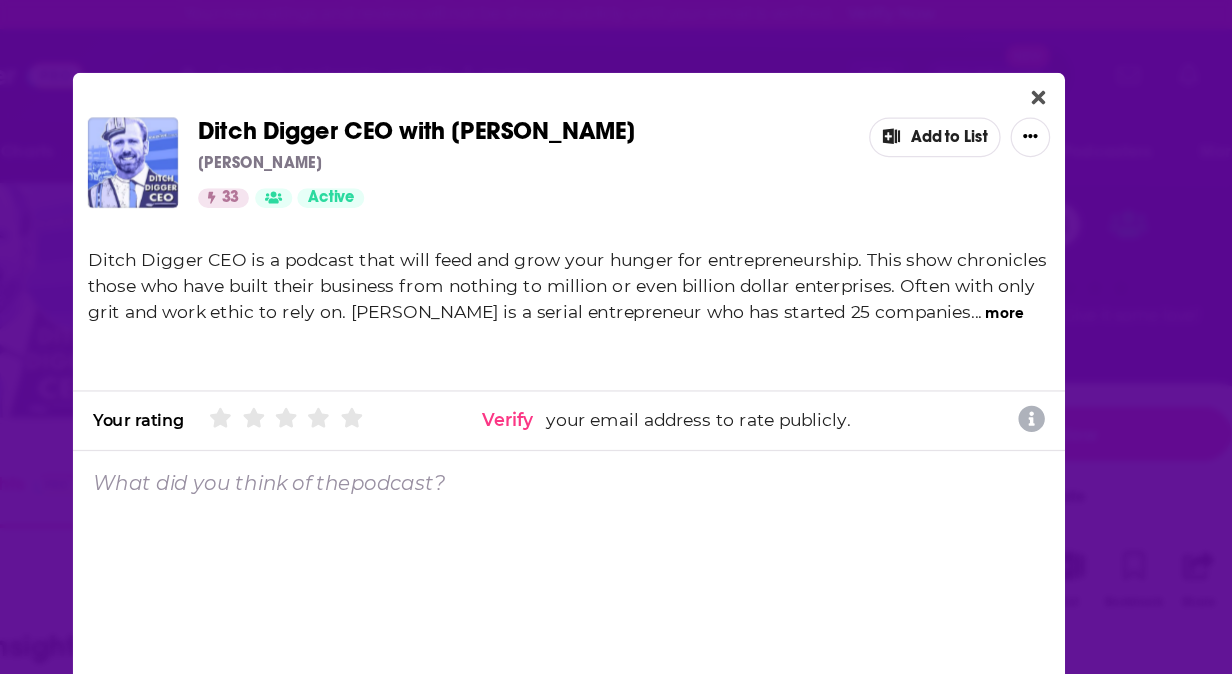 click on "more" at bounding box center [967, 254] 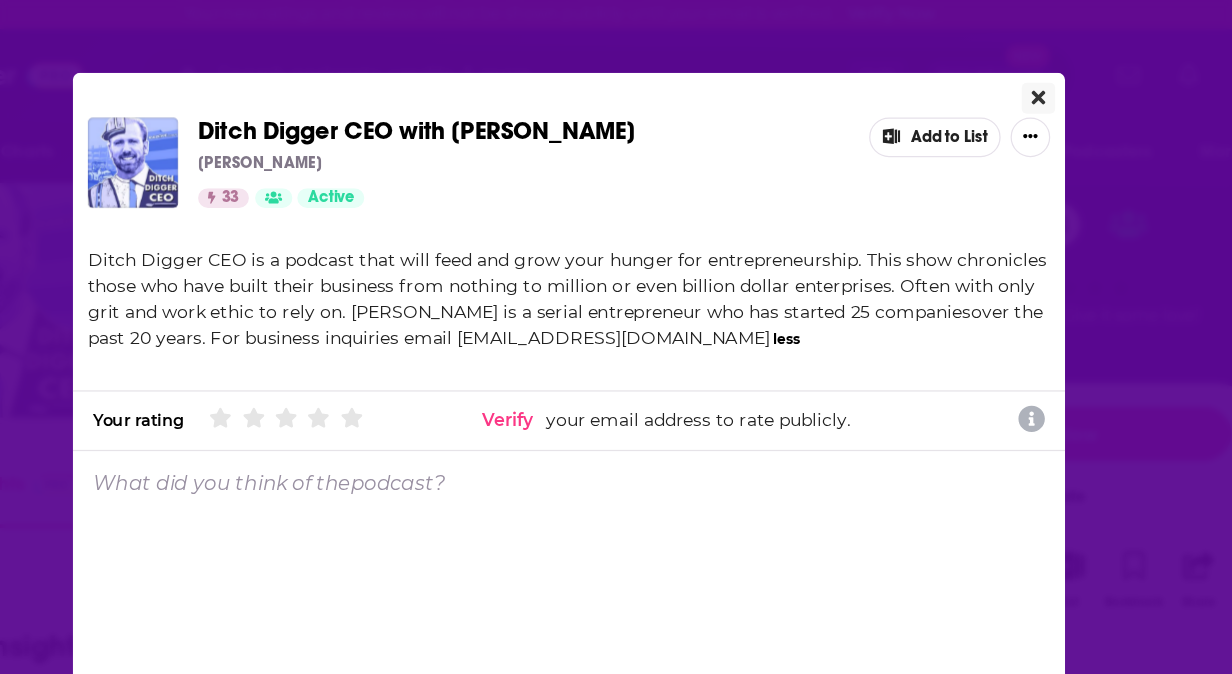 click at bounding box center [994, 80] 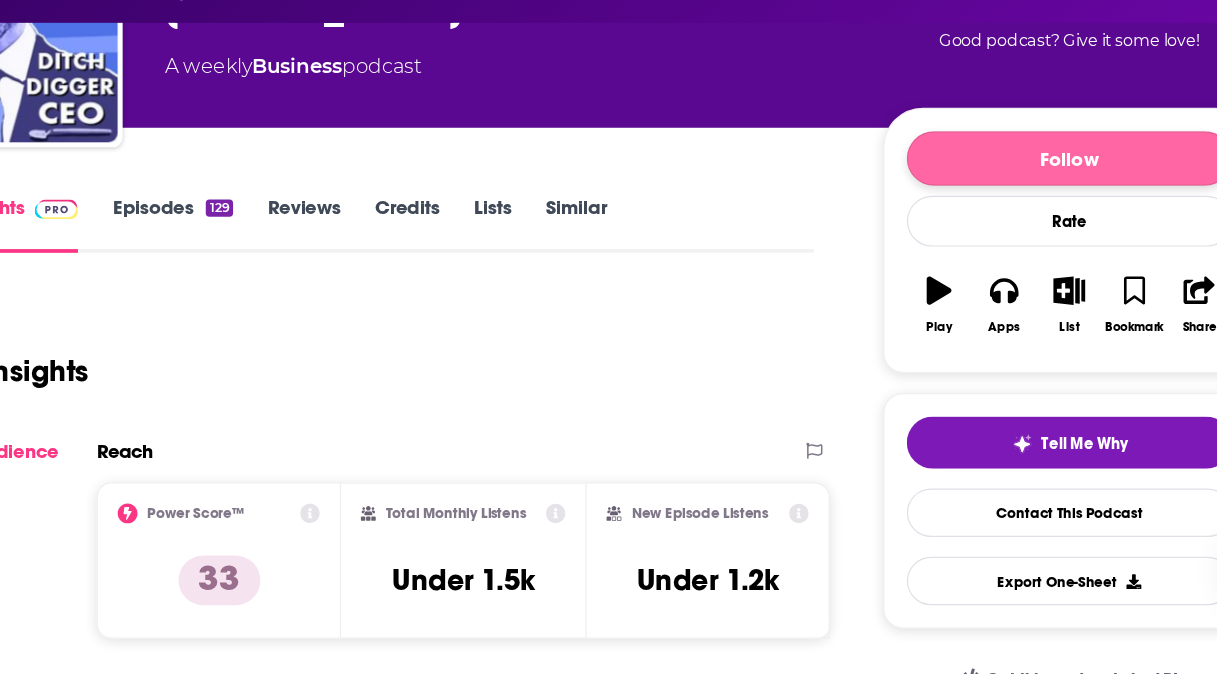 scroll, scrollTop: 167, scrollLeft: 0, axis: vertical 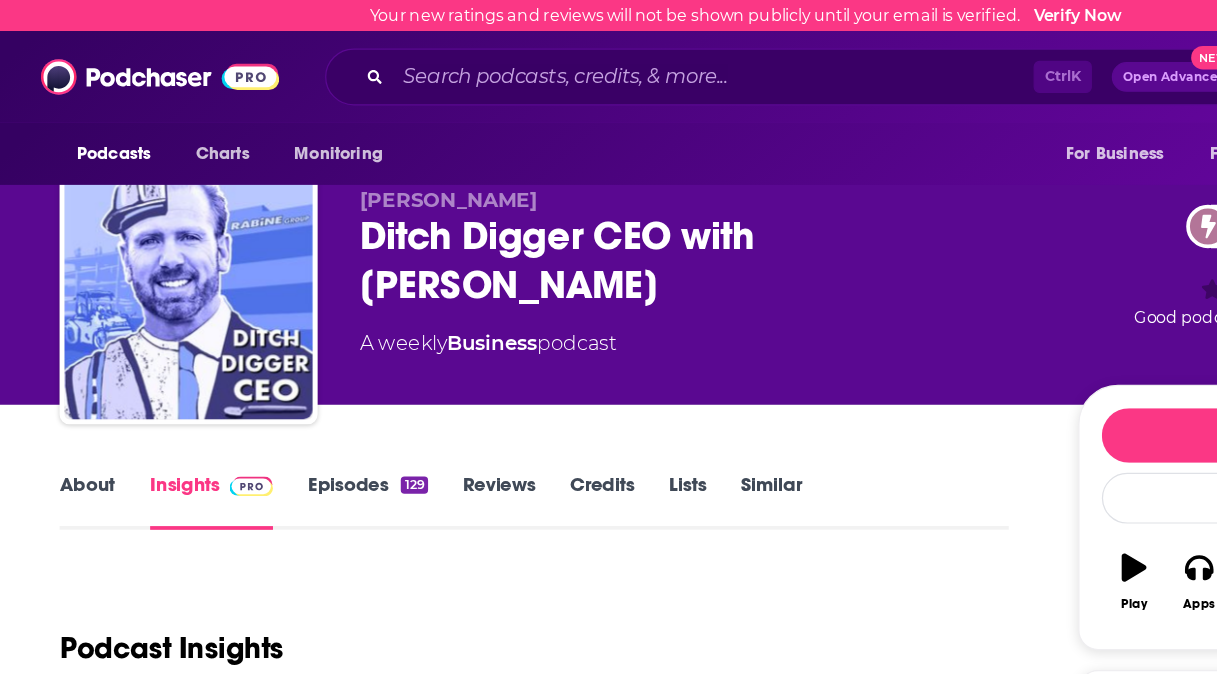 click on "Reviews" at bounding box center [402, 404] 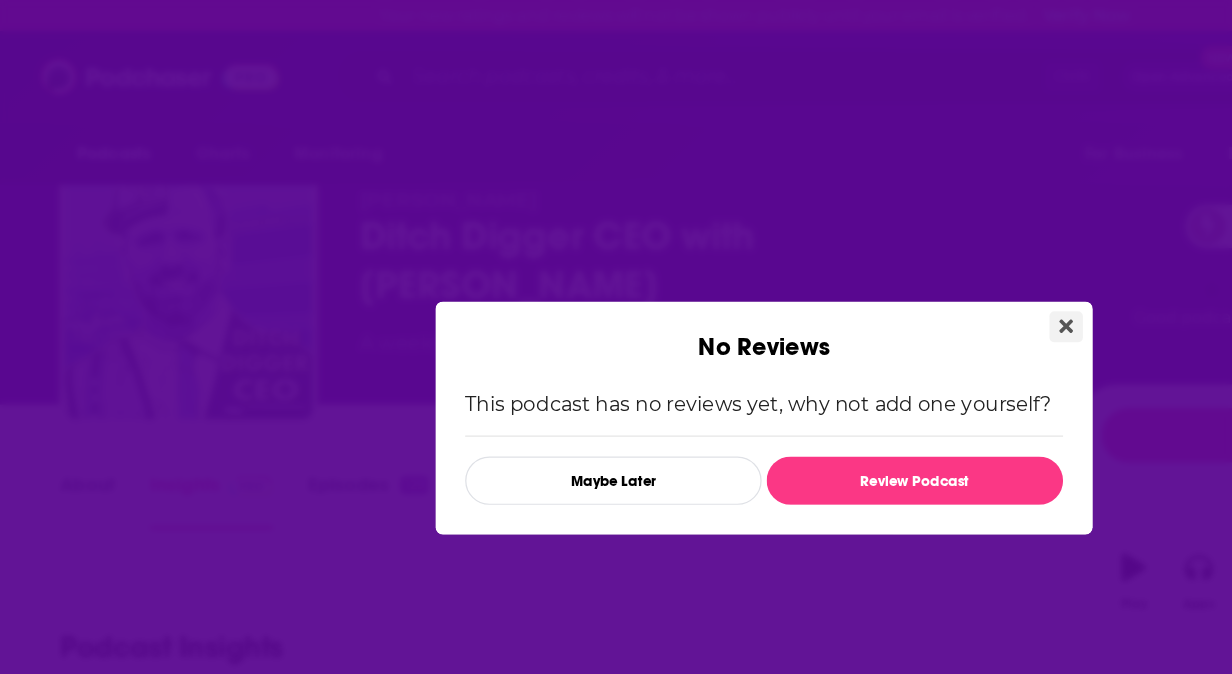 click at bounding box center (859, 263) 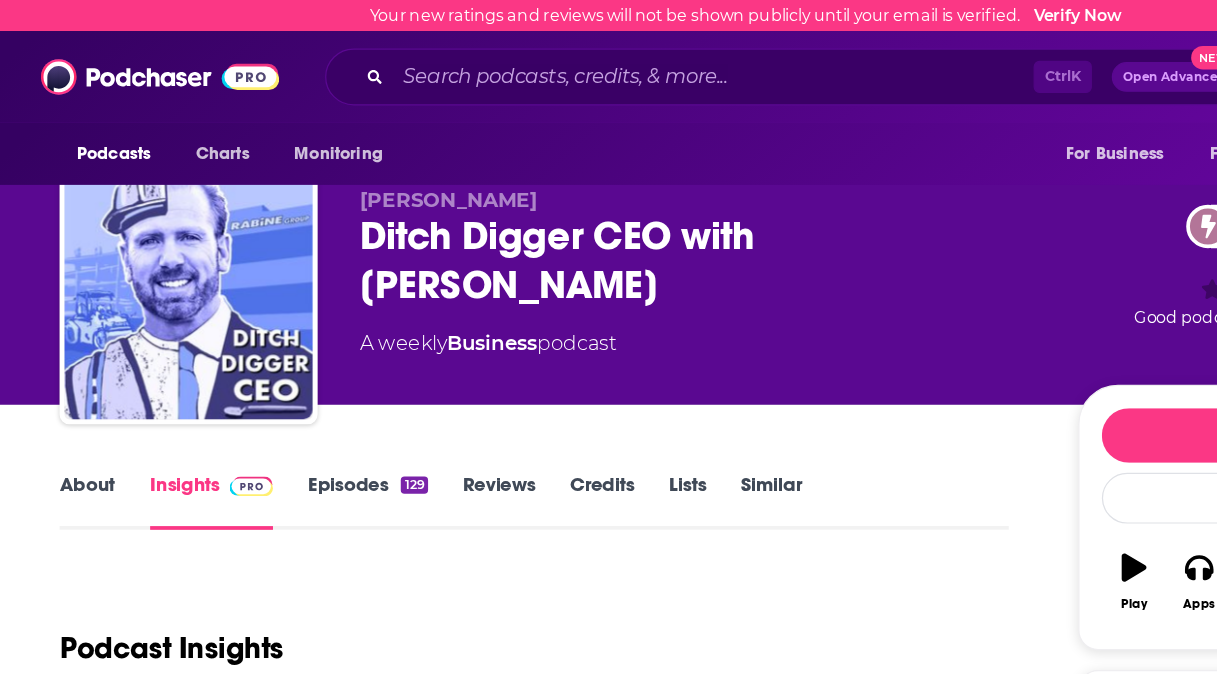 click on "About" at bounding box center (70, 404) 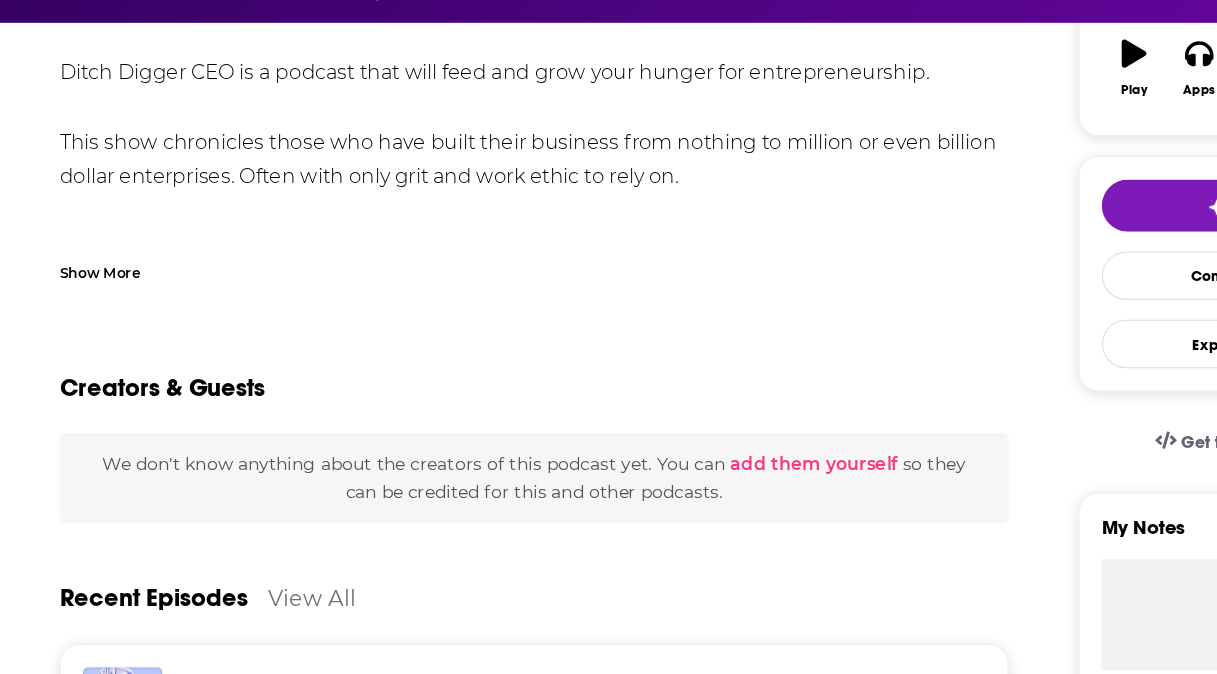 scroll, scrollTop: 284, scrollLeft: 0, axis: vertical 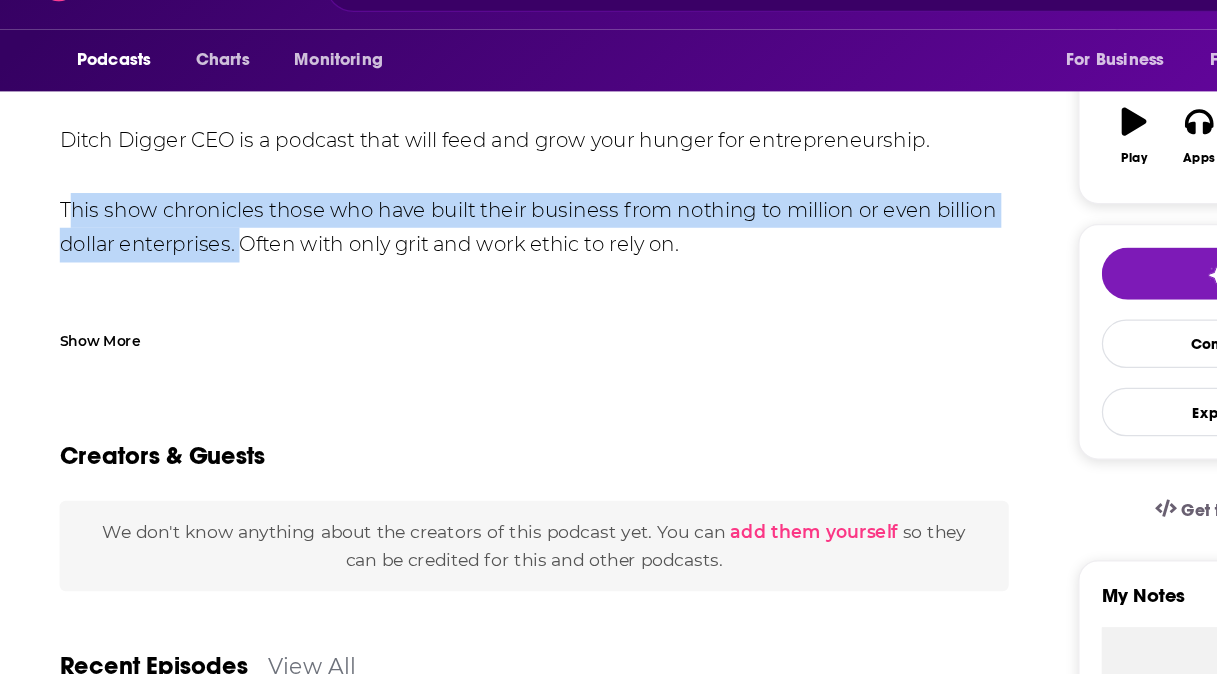 drag, startPoint x: 108, startPoint y: 256, endPoint x: 33, endPoint y: 245, distance: 75.802376 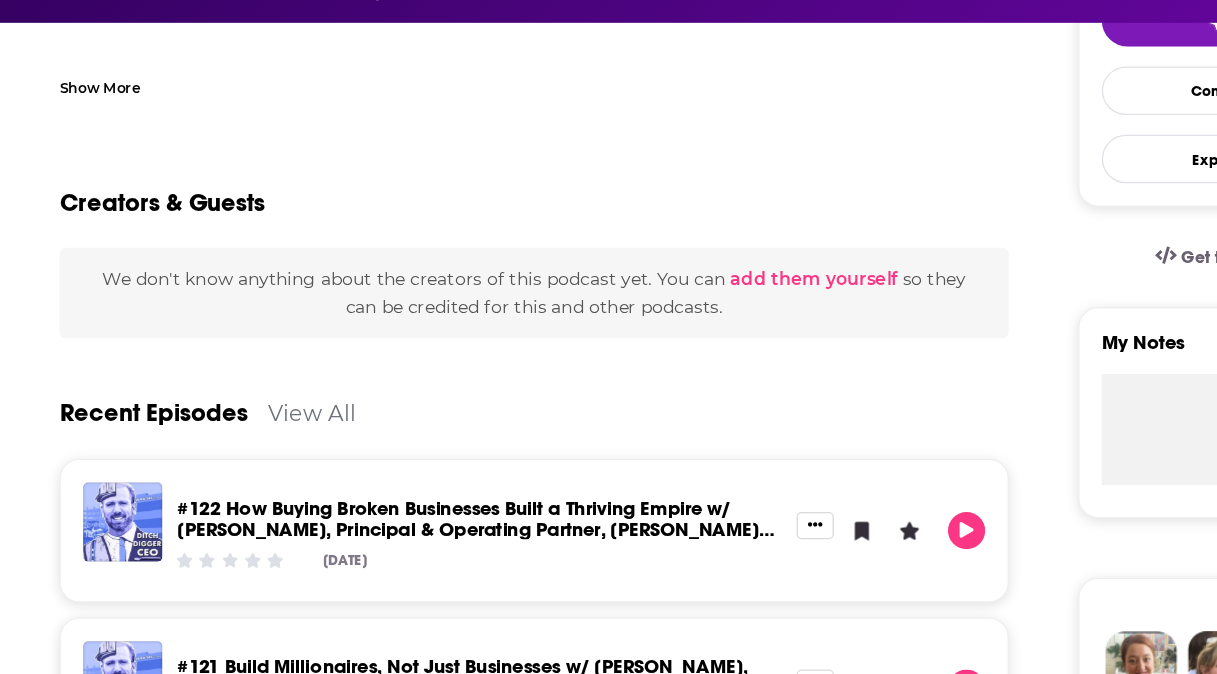 scroll, scrollTop: 180, scrollLeft: 0, axis: vertical 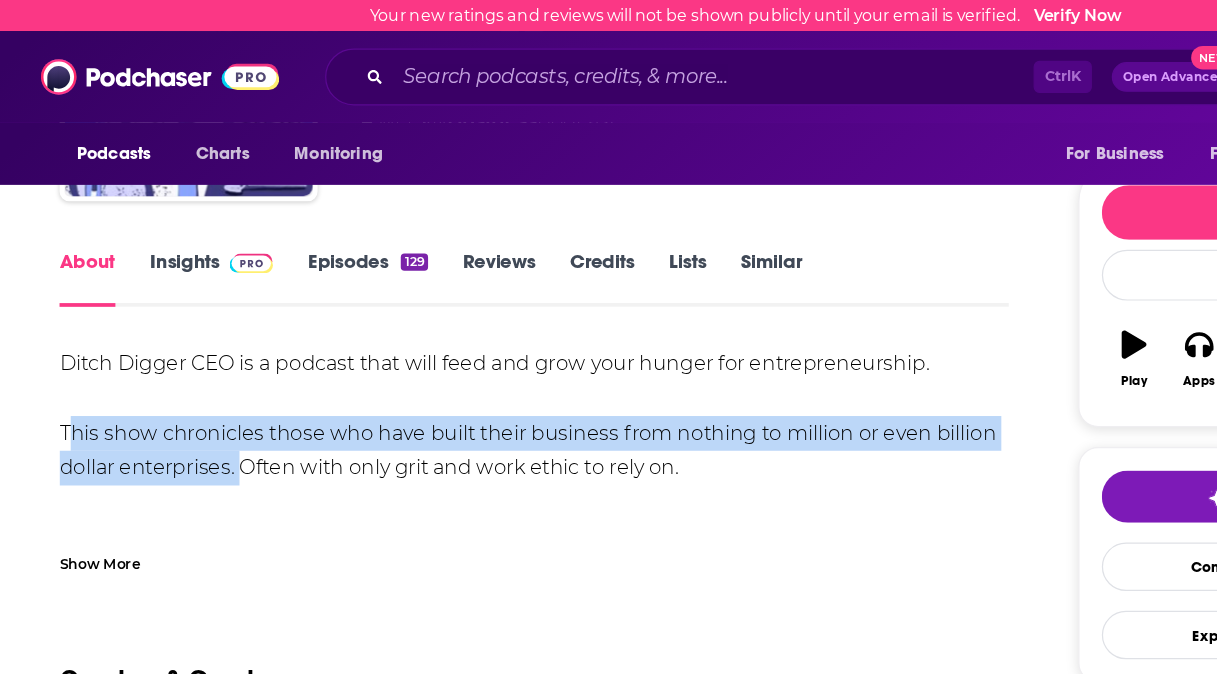 click on "About" at bounding box center [70, 224] 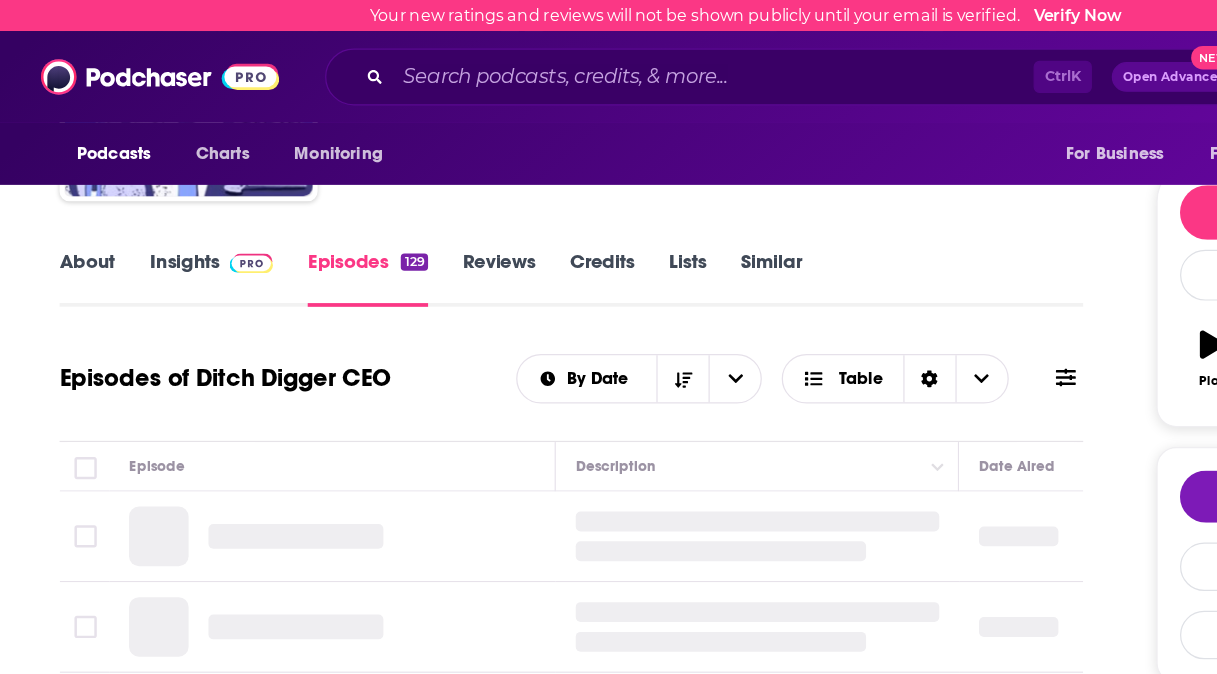 scroll, scrollTop: 0, scrollLeft: 0, axis: both 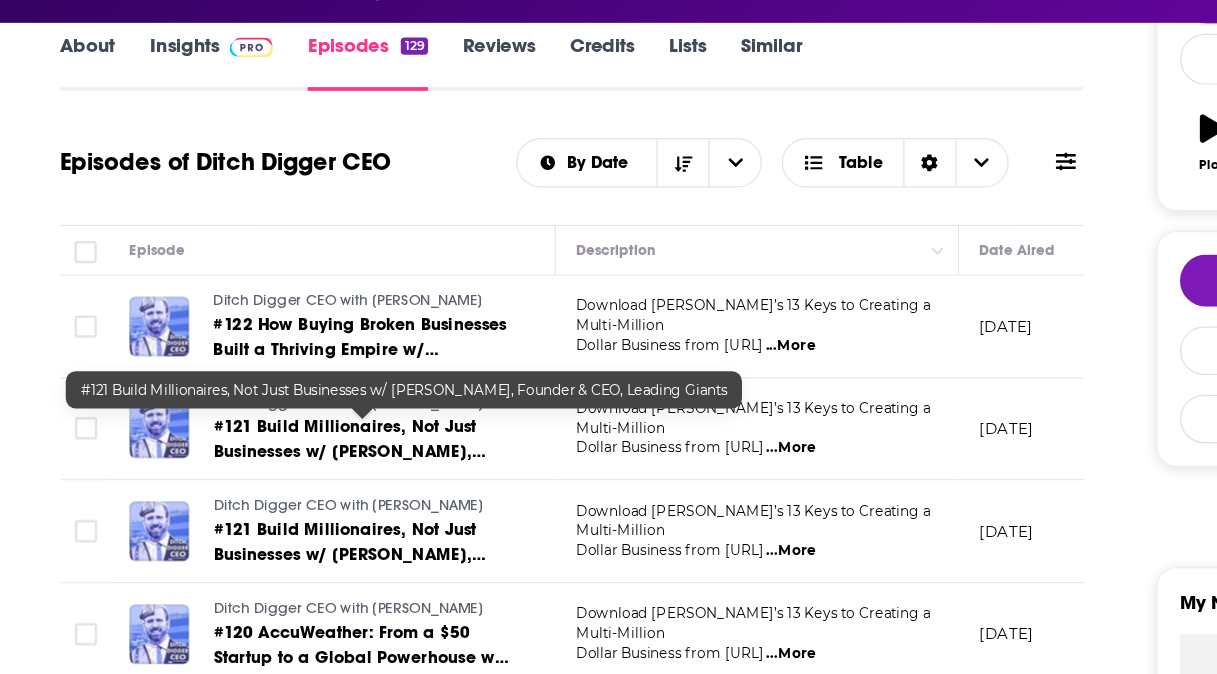 click on "#121 Build Millionaires, Not Just Businesses w/ [PERSON_NAME], Founder & CEO, Leading Giants" at bounding box center [292, 485] 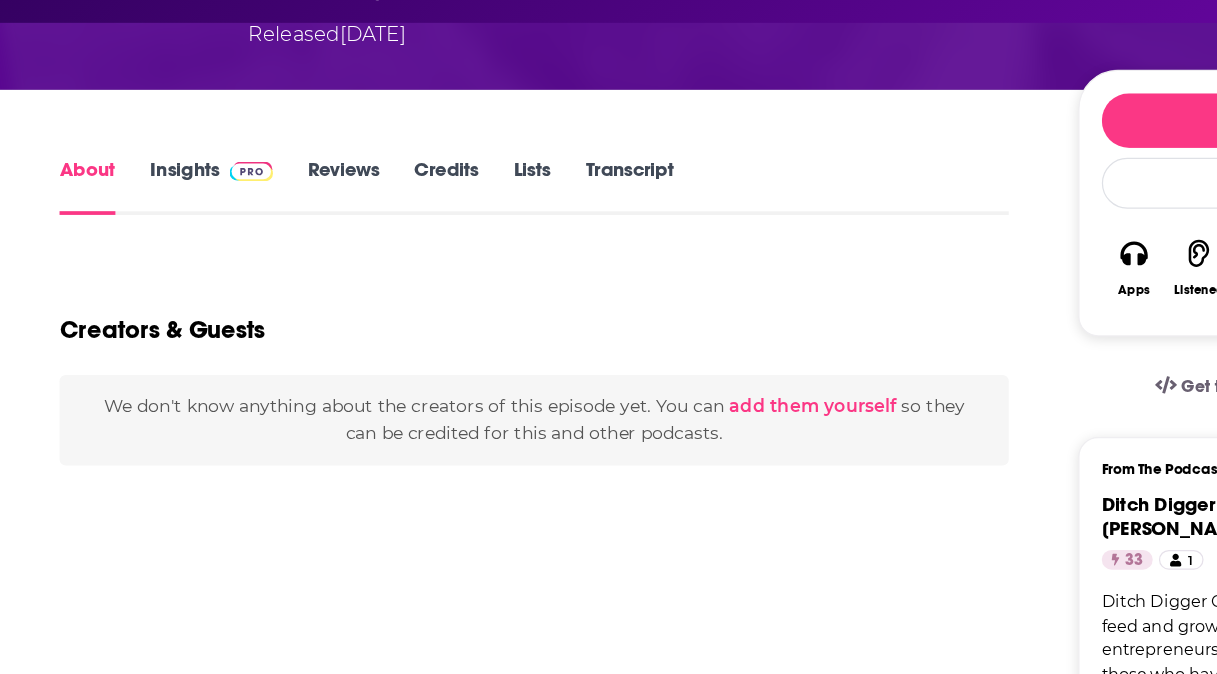 scroll, scrollTop: 0, scrollLeft: 0, axis: both 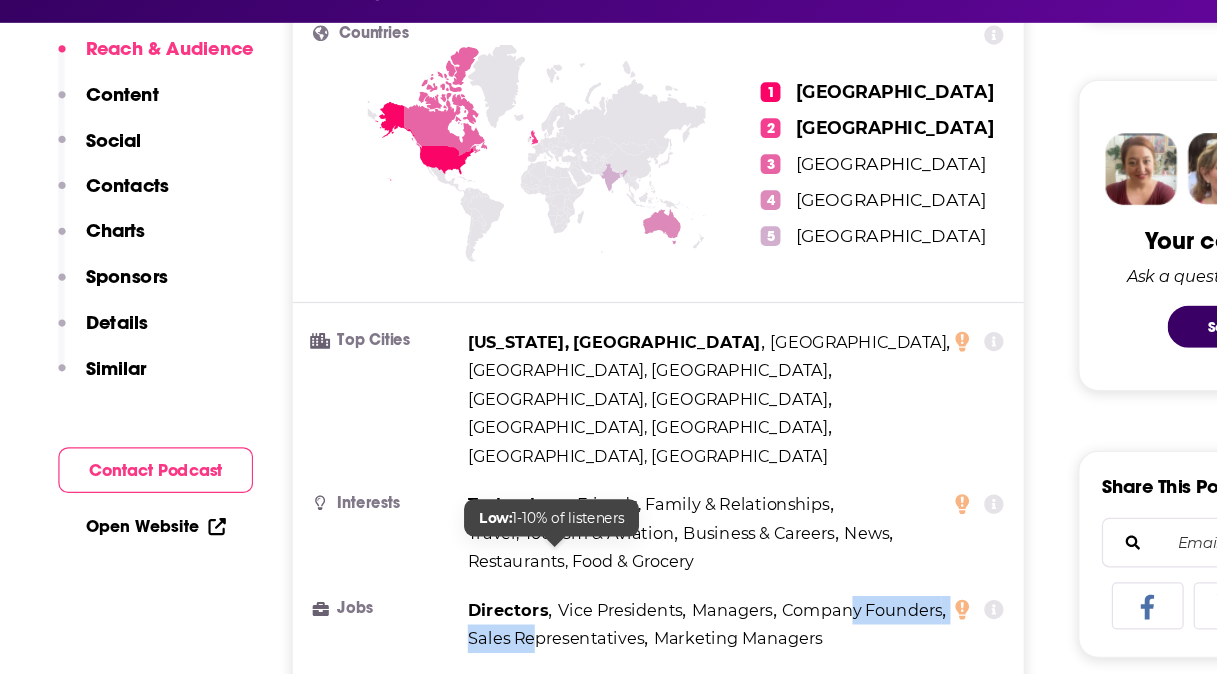 drag, startPoint x: 681, startPoint y: 570, endPoint x: 432, endPoint y: 568, distance: 249.00803 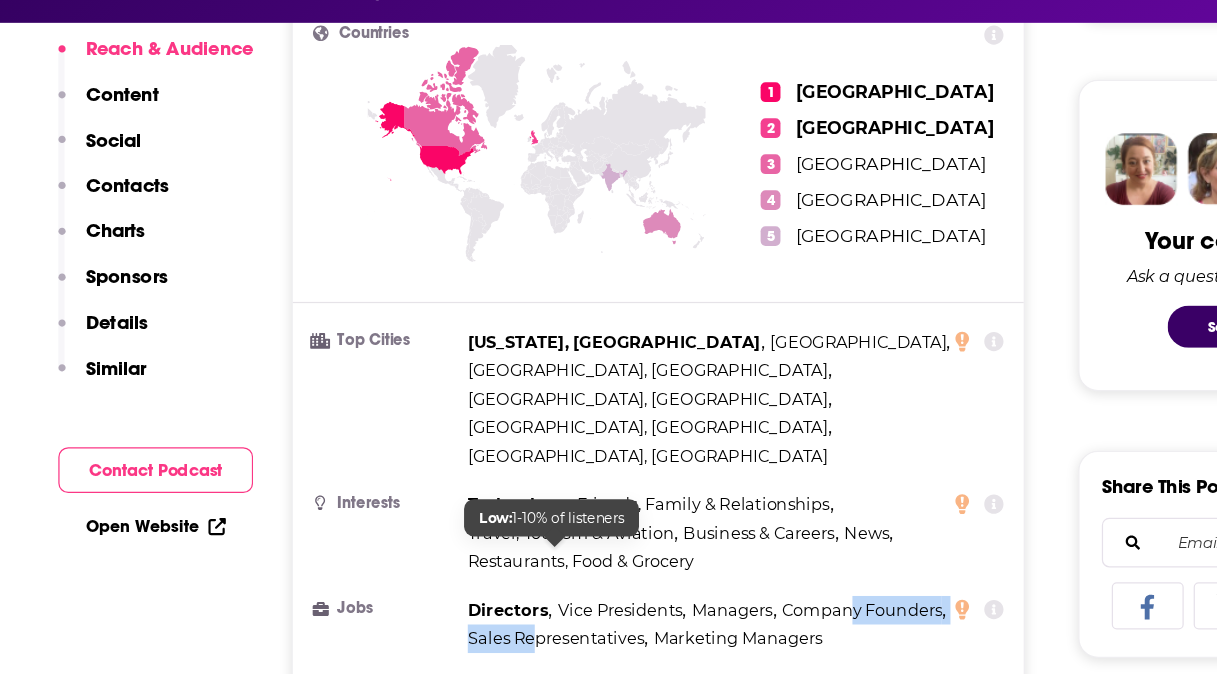click on "Directors , Vice Presidents , Managers , Company Founders , Sales Representatives , Marketing Managers" at bounding box center (589, 634) 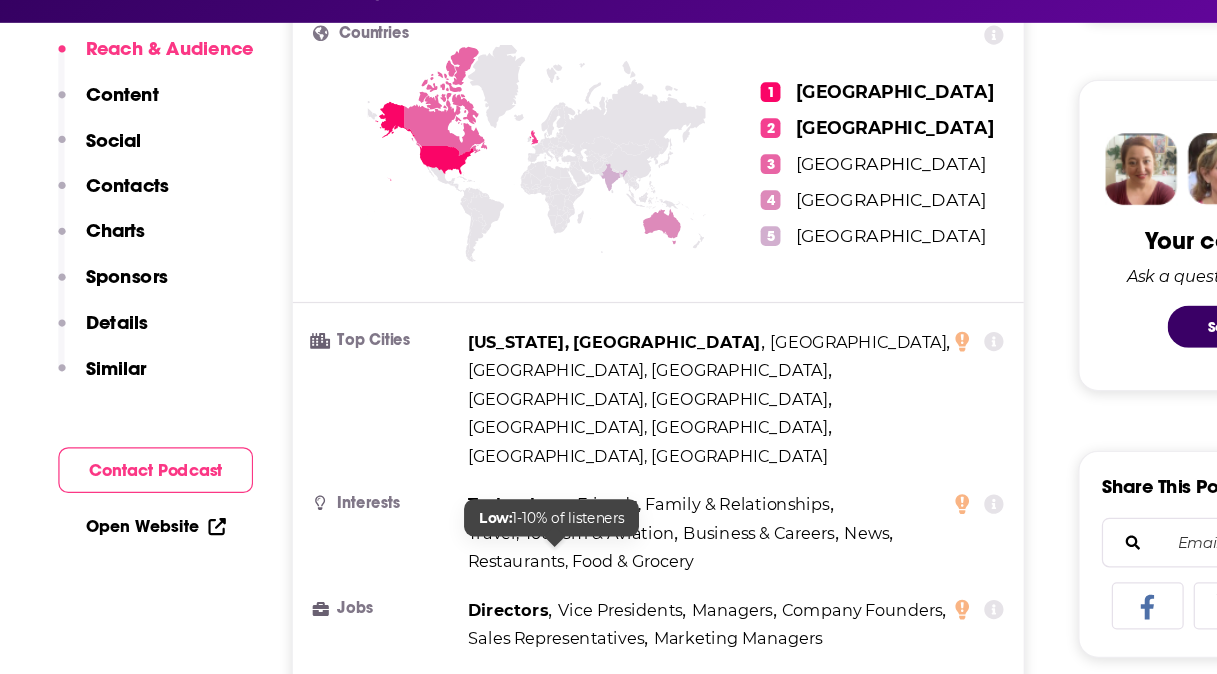 click on "Marketing Managers" at bounding box center [595, 645] 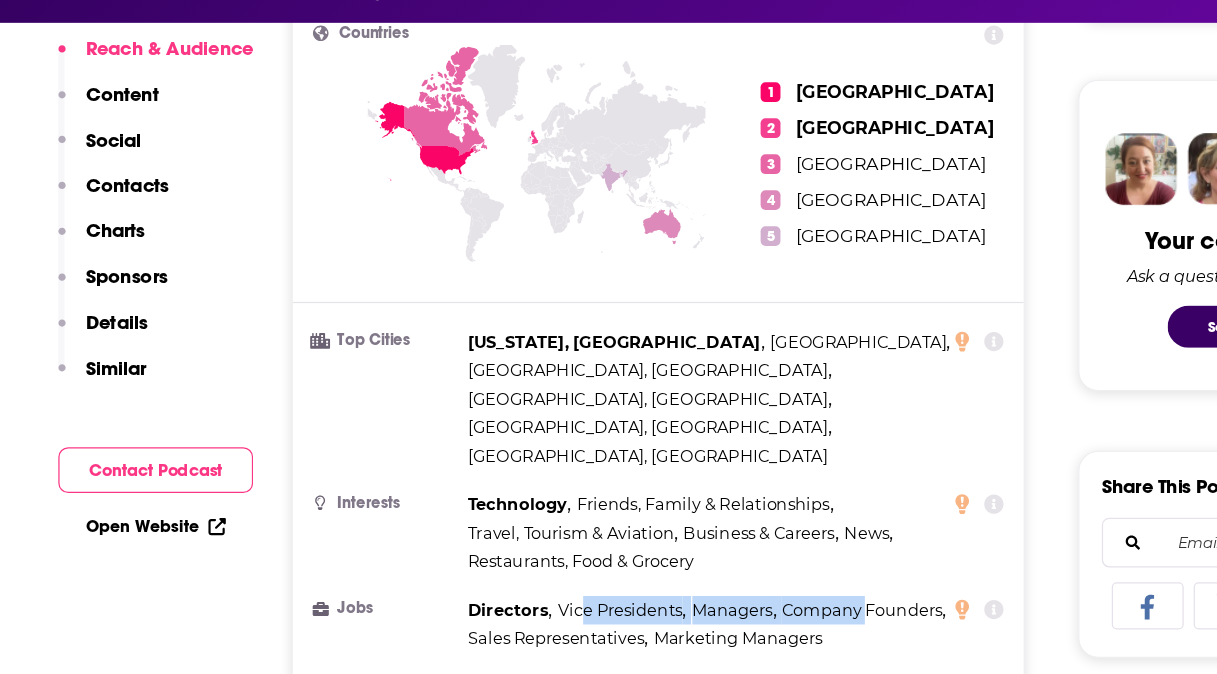 drag, startPoint x: 694, startPoint y: 579, endPoint x: 467, endPoint y: 558, distance: 227.9693 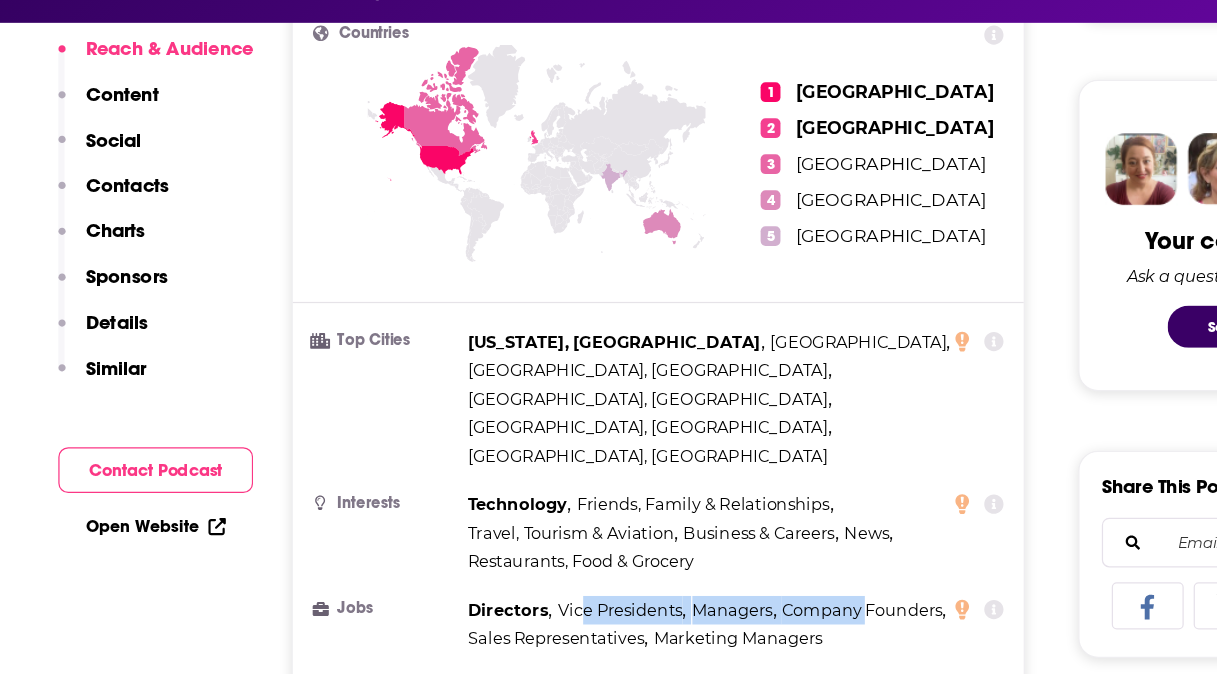 copy on "e Presidents , Managers , Company" 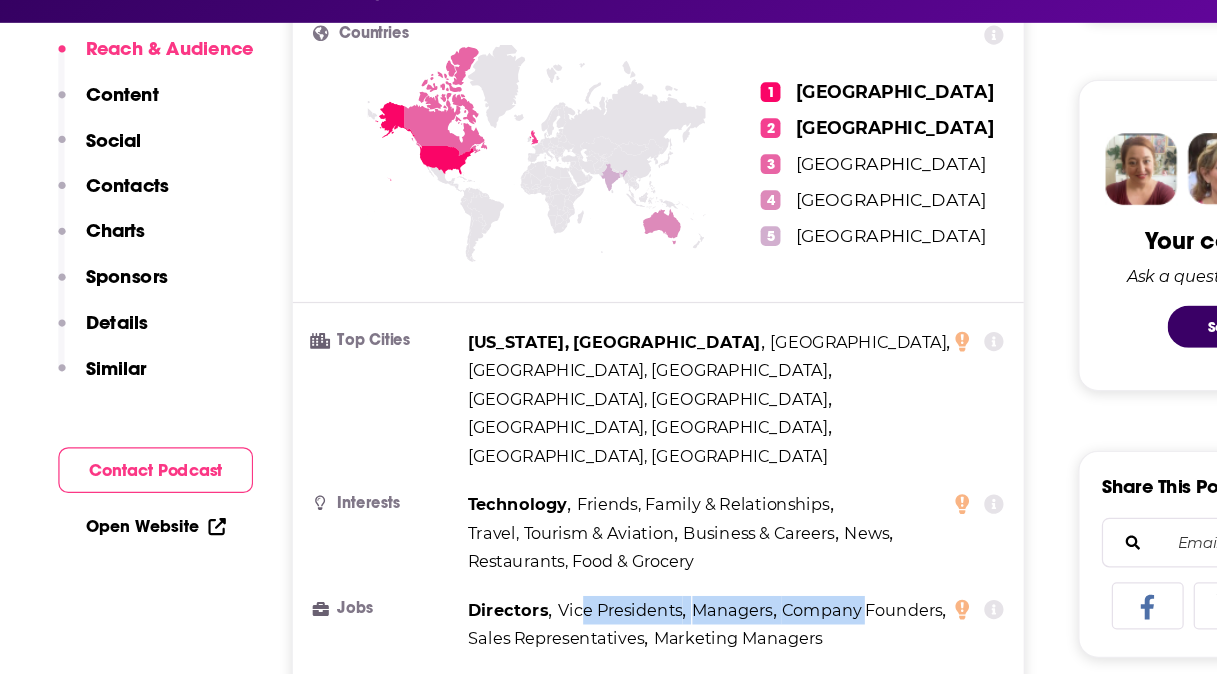 click on "Content" at bounding box center (98, 206) 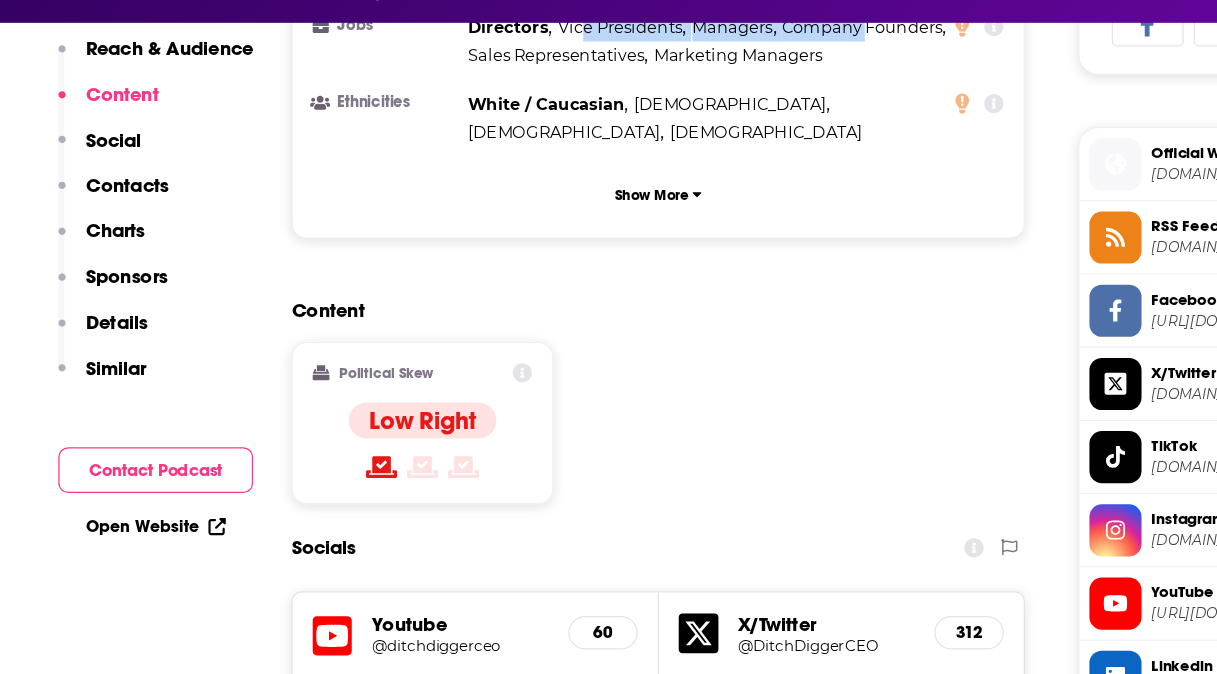 scroll, scrollTop: 1305, scrollLeft: 0, axis: vertical 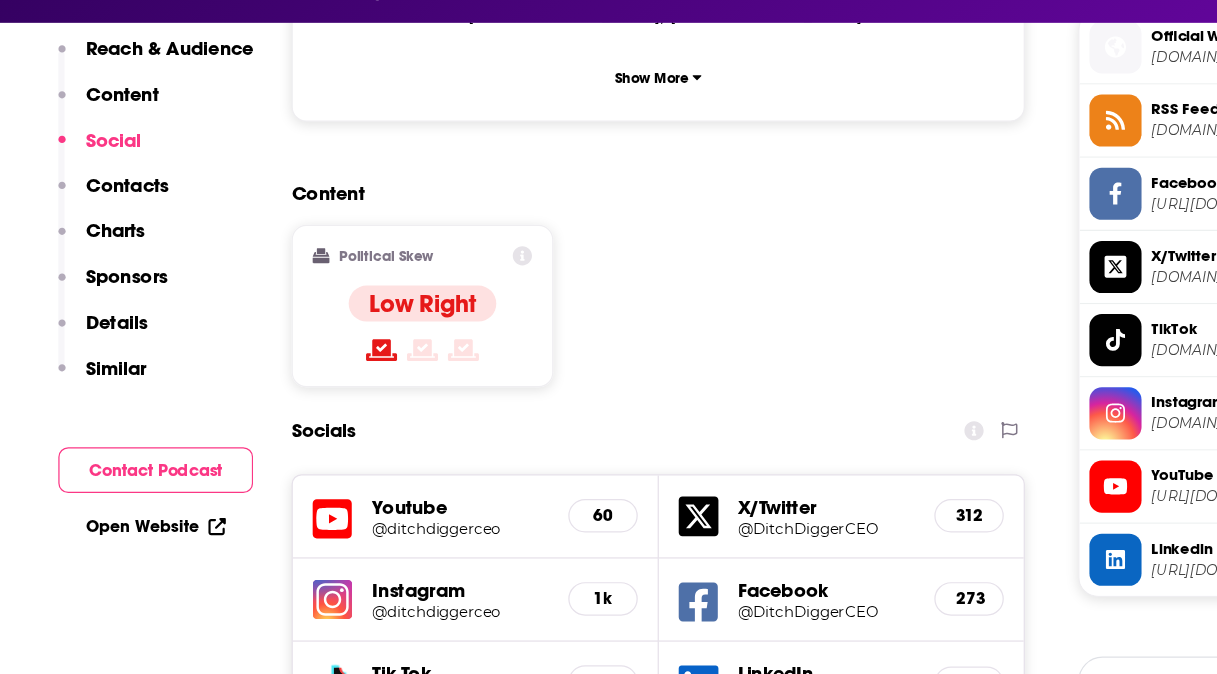 click on "312" at bounding box center (781, 546) 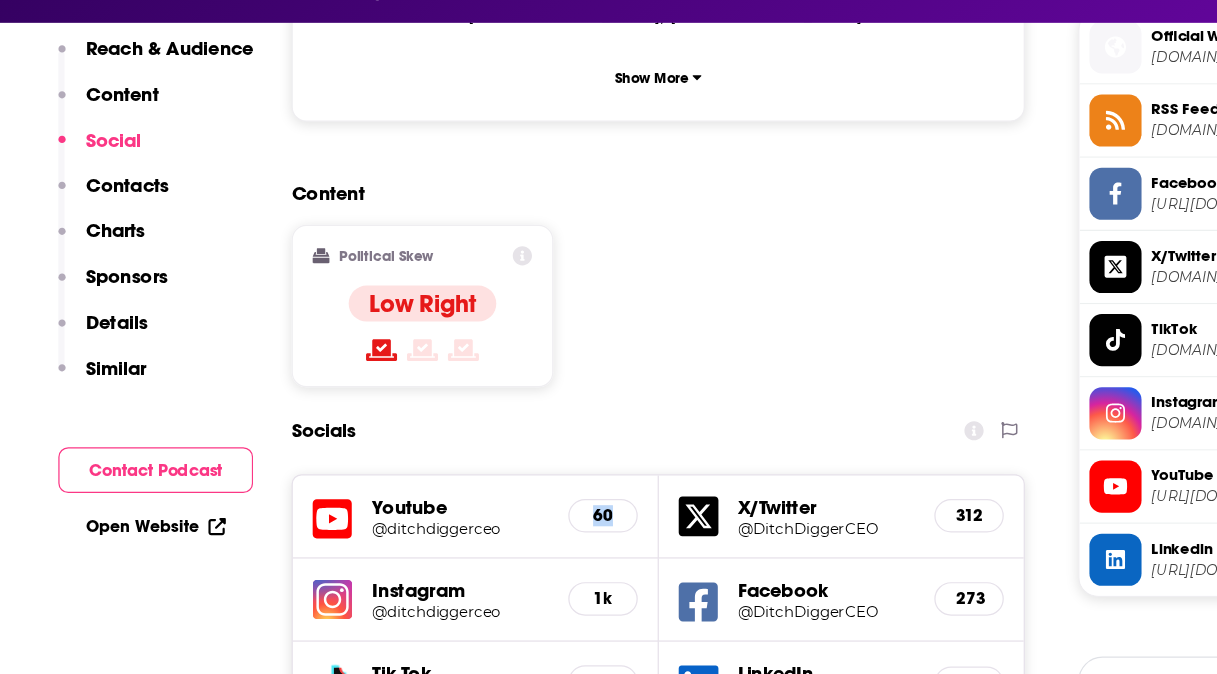 click on "60" at bounding box center (486, 546) 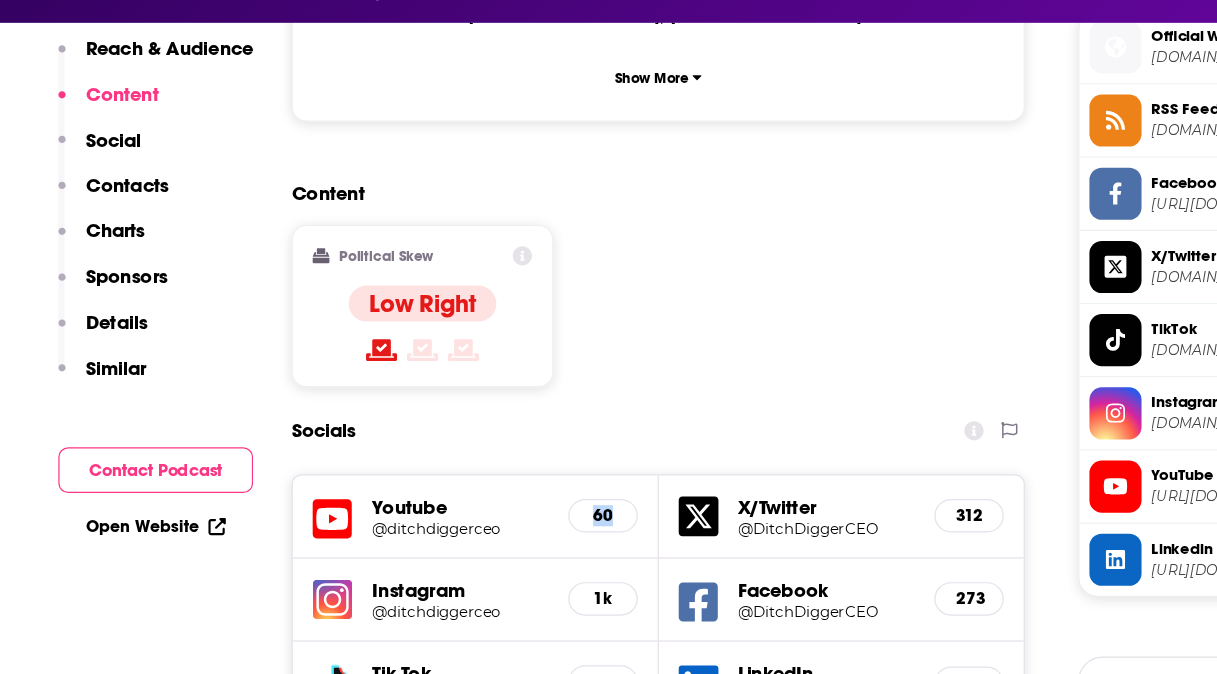scroll, scrollTop: 1305, scrollLeft: 0, axis: vertical 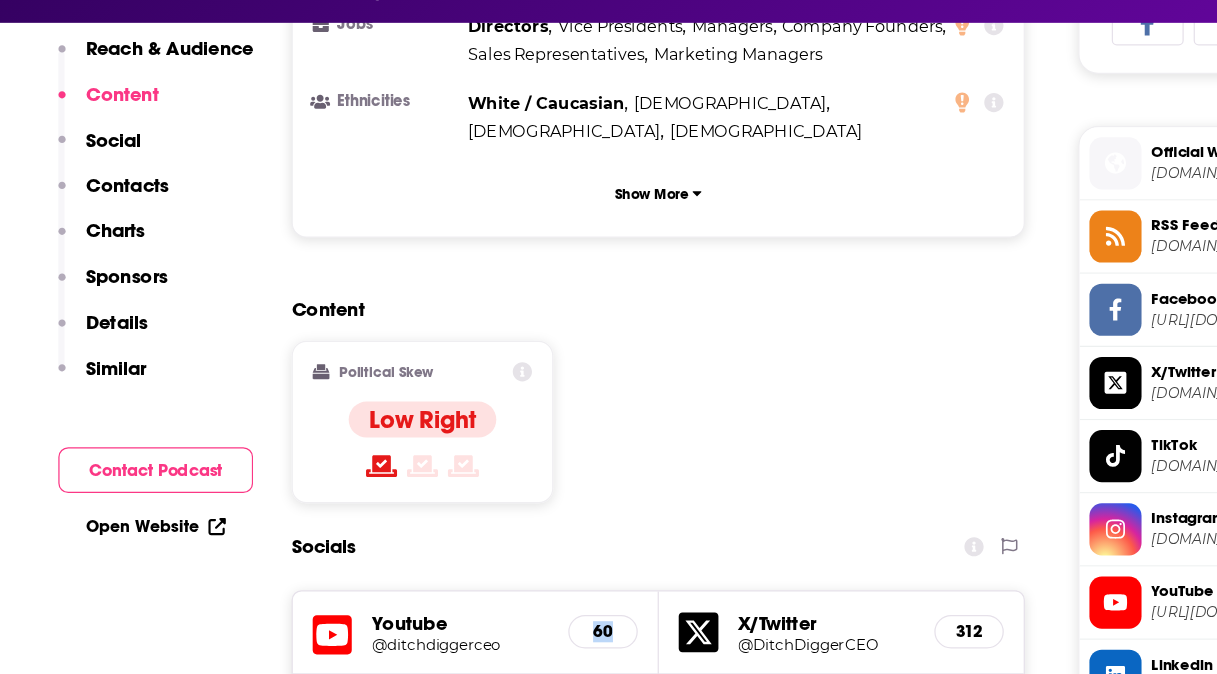 click on "Content" at bounding box center [98, 206] 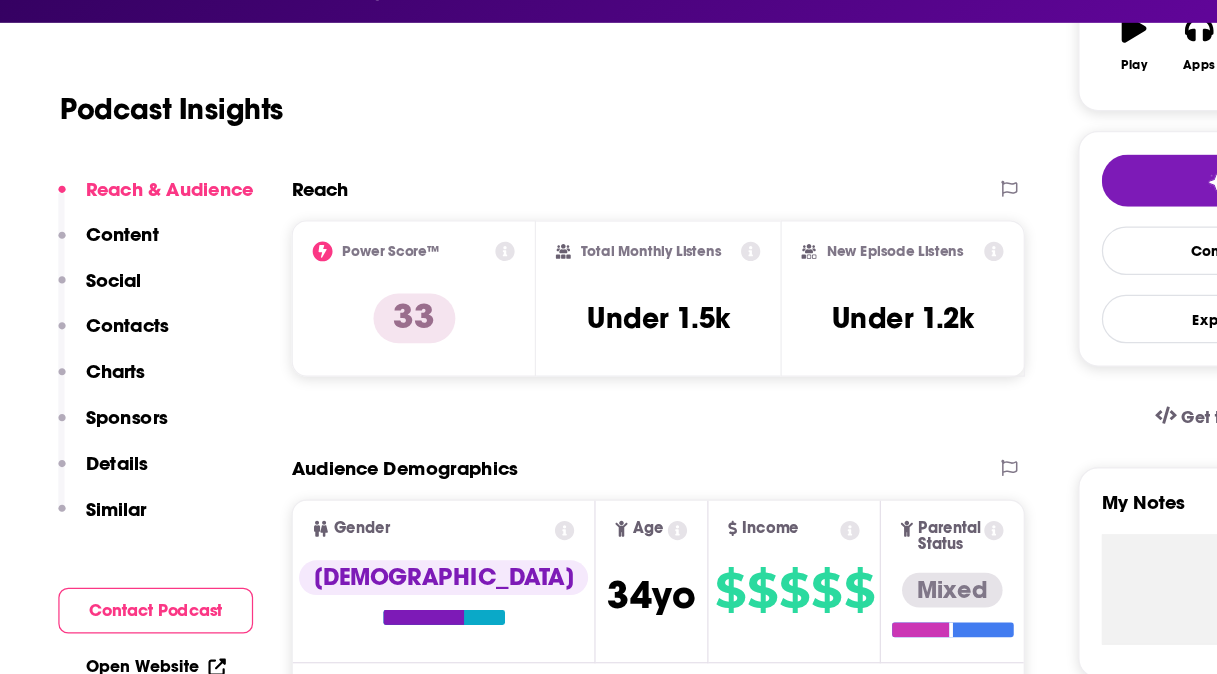 scroll, scrollTop: 299, scrollLeft: 0, axis: vertical 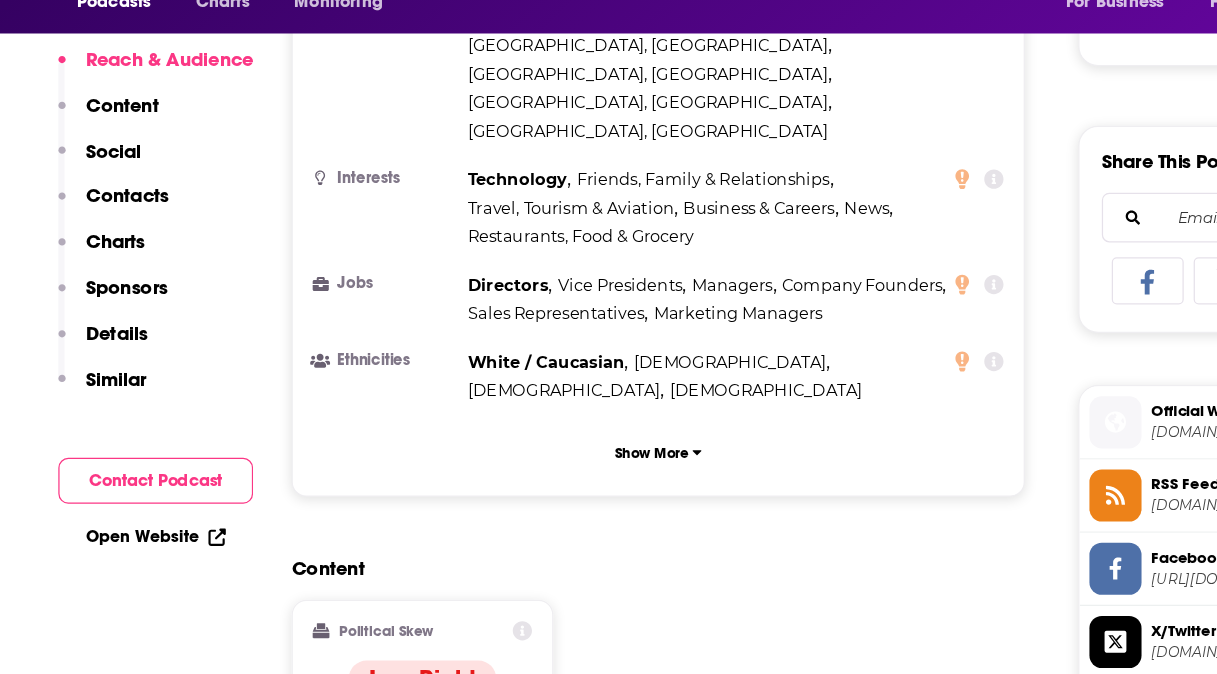 click on "Content" at bounding box center (98, 206) 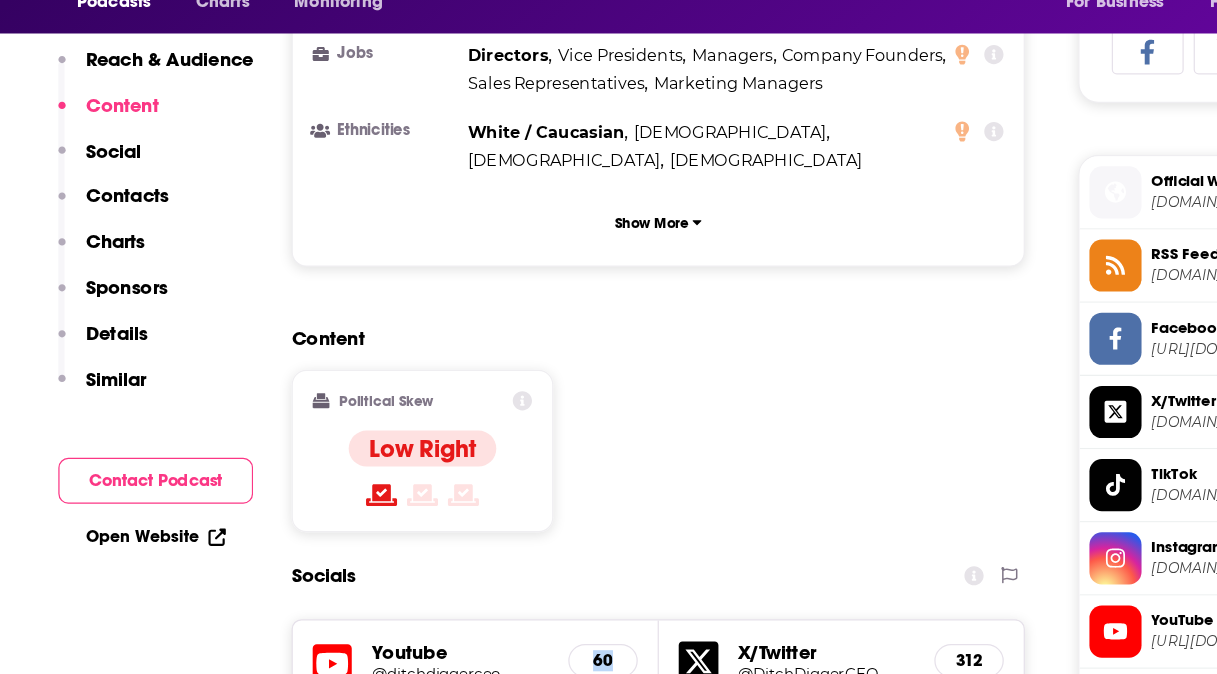 scroll, scrollTop: 1305, scrollLeft: 0, axis: vertical 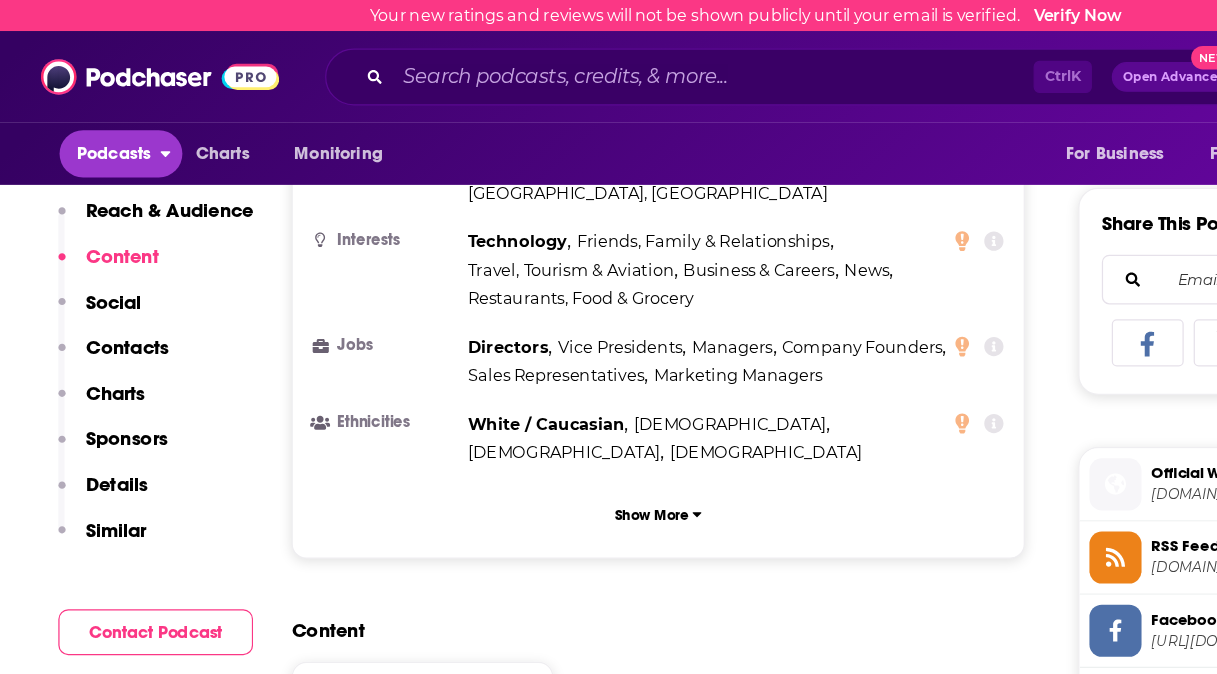 click on "Podcasts" at bounding box center (91, 124) 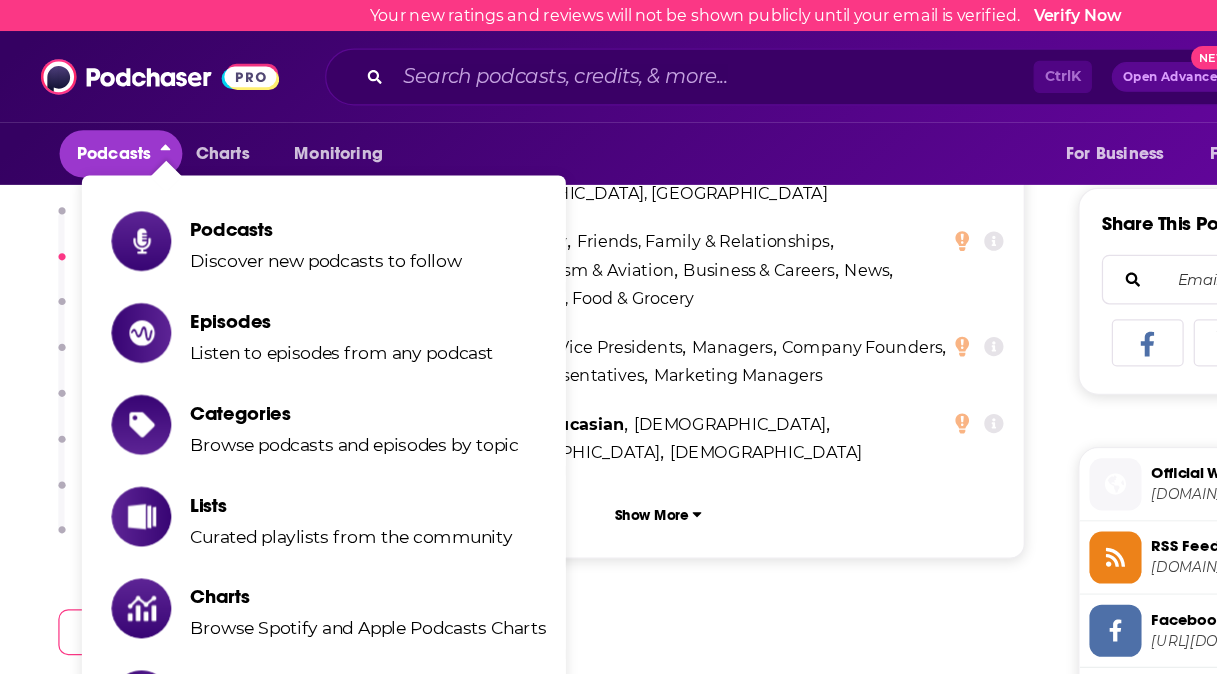 click on "About Insights Episodes 129 Reviews Credits Lists Similar Podcast Insights Reach & Audience Content Social Contacts Charts Sponsors Details Similar Contact Podcast Open Website  Reach Power Score™ 33 Total Monthly Listens Under 1.5k New Episode Listens Under 1.2k Export One-Sheet Audience Demographics Gender [DEMOGRAPHIC_DATA] Age [DEMOGRAPHIC_DATA] yo Income $ $ $ $ $ Parental Status Mixed Countries 1 [GEOGRAPHIC_DATA] 2 [GEOGRAPHIC_DATA] 3 [GEOGRAPHIC_DATA] 4 [GEOGRAPHIC_DATA] 5 [GEOGRAPHIC_DATA] Top Cities [US_STATE], [GEOGRAPHIC_DATA] , [GEOGRAPHIC_DATA] , [GEOGRAPHIC_DATA], [GEOGRAPHIC_DATA] , [GEOGRAPHIC_DATA], [GEOGRAPHIC_DATA] , [GEOGRAPHIC_DATA], [GEOGRAPHIC_DATA] , [GEOGRAPHIC_DATA], [GEOGRAPHIC_DATA] Interests Technology , Friends, Family & Relationships , Travel, Tourism & Aviation , Business & Careers , News , Restaurants, Food & Grocery Jobs Directors , Vice Presidents , Managers , Company Founders , Sales Representatives , Marketing Managers Ethnicities White / Caucasian , [DEMOGRAPHIC_DATA] , [DEMOGRAPHIC_DATA] , [DEMOGRAPHIC_DATA] Show More Content Political Skew Low Right Socials Youtube @ditchdiggerceo 60 X/Twitter @DitchDiggerCEO 312 Instagram @ditchdiggerceo 1k Facebook @DitchDiggerCEO 273 38" at bounding box center [442, 3346] 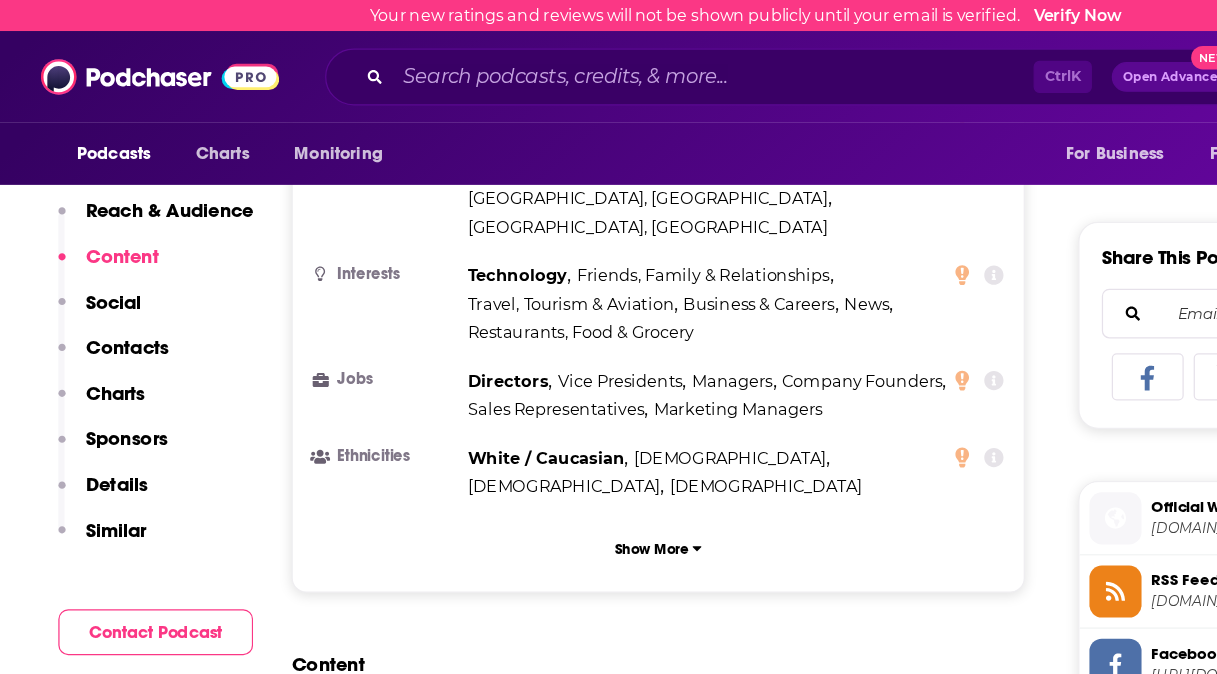 scroll, scrollTop: 815, scrollLeft: 0, axis: vertical 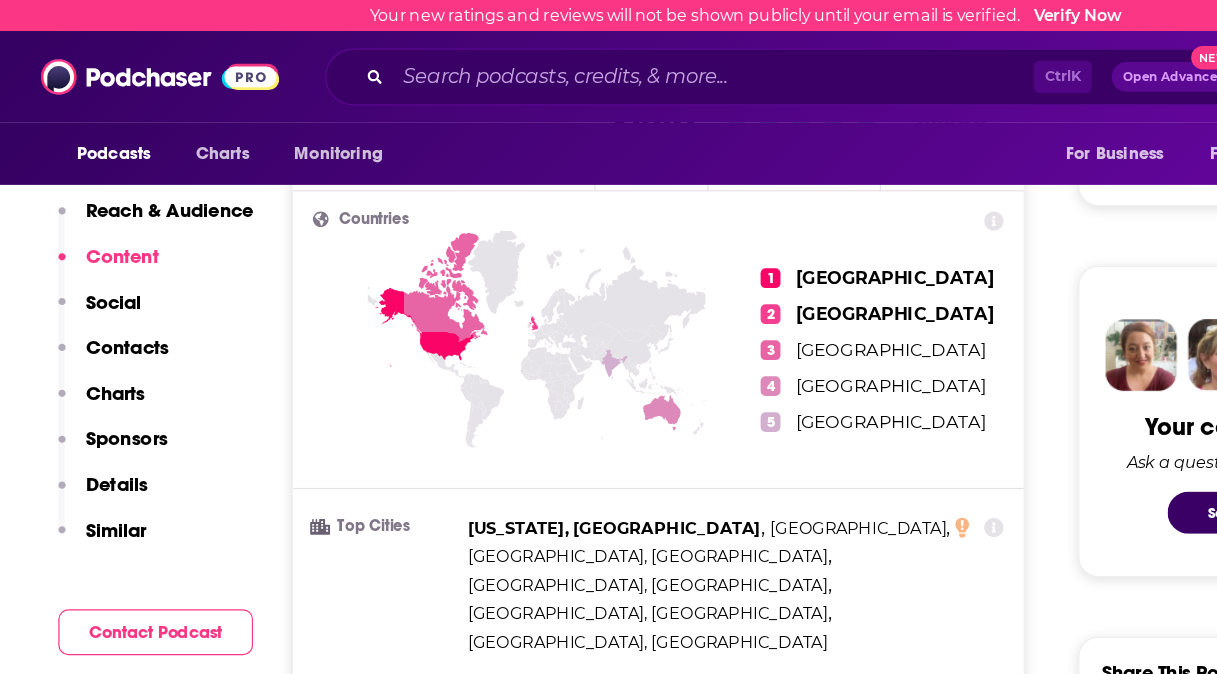 click on "Reach & Audience" at bounding box center [125, 178] 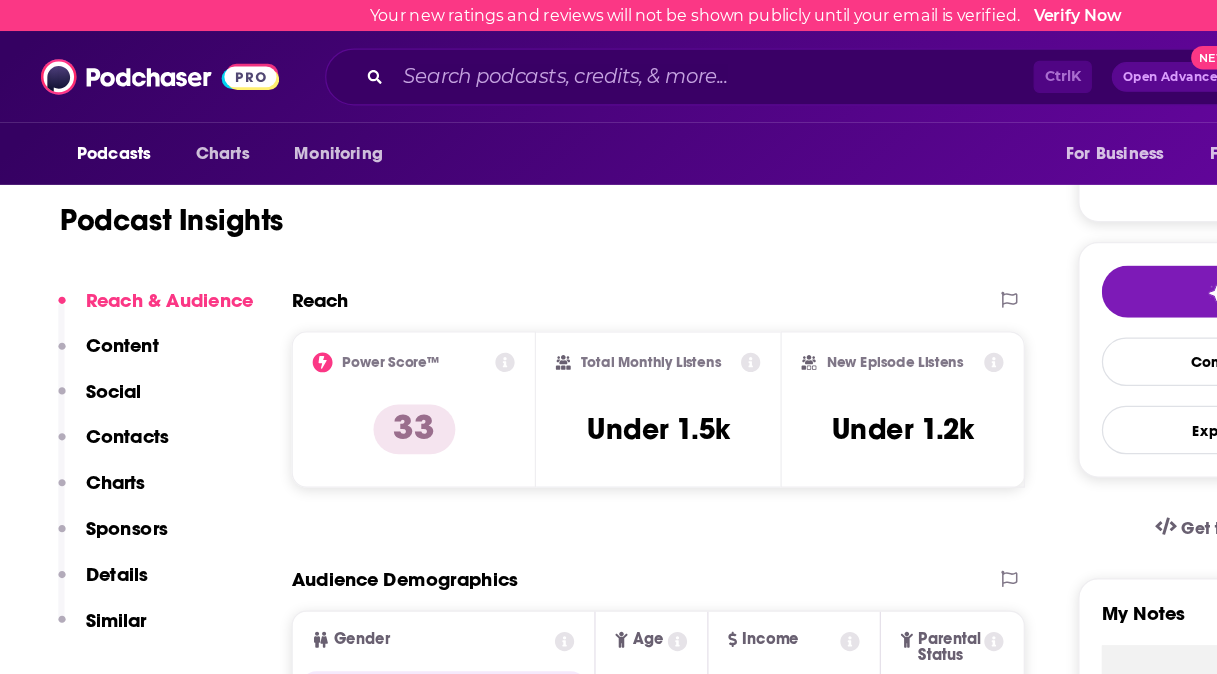 scroll, scrollTop: 299, scrollLeft: 0, axis: vertical 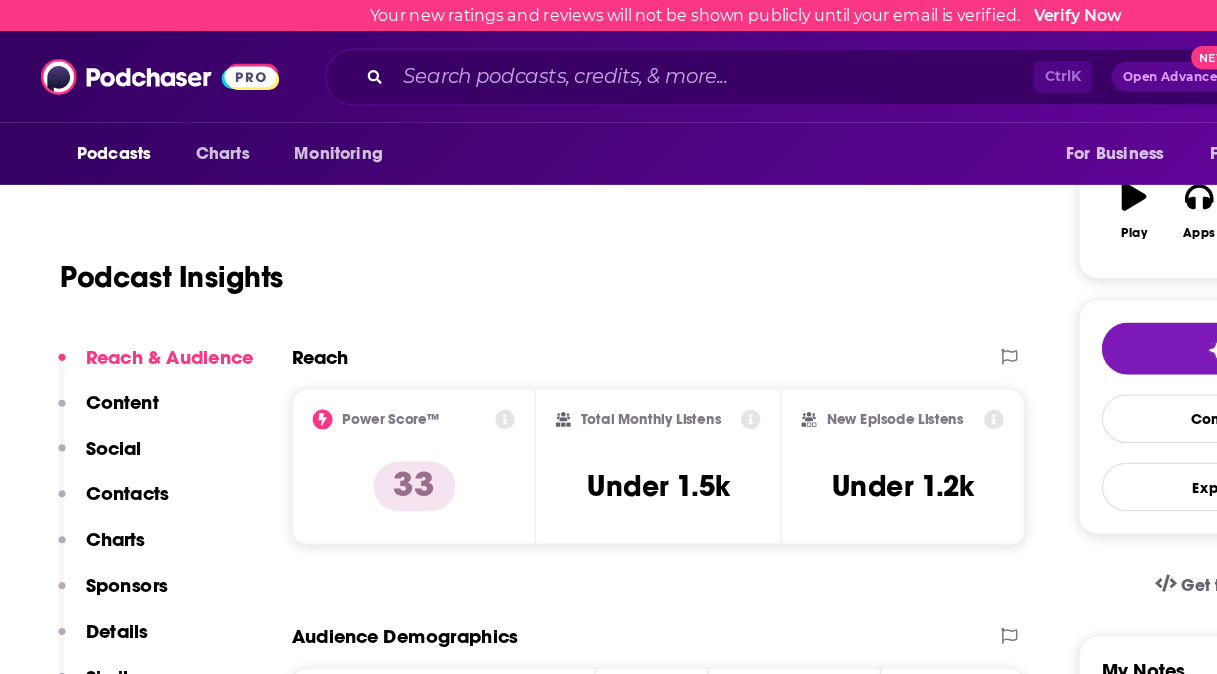 click on "Content" at bounding box center [87, 333] 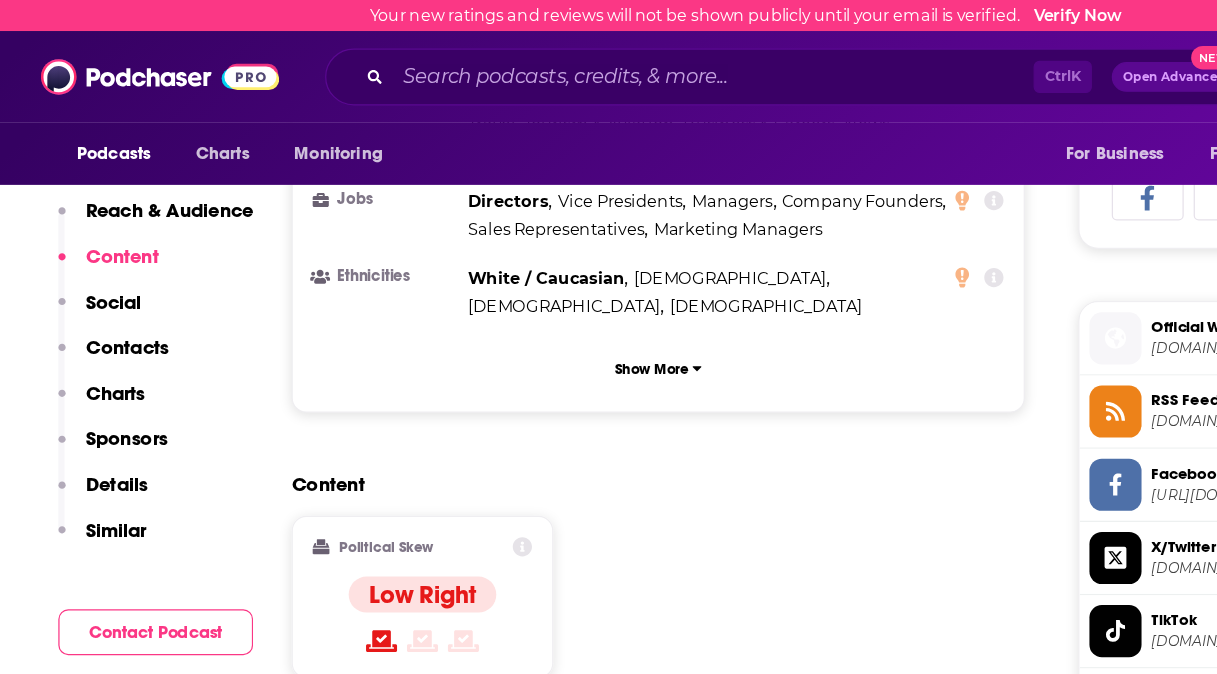 scroll, scrollTop: 1305, scrollLeft: 0, axis: vertical 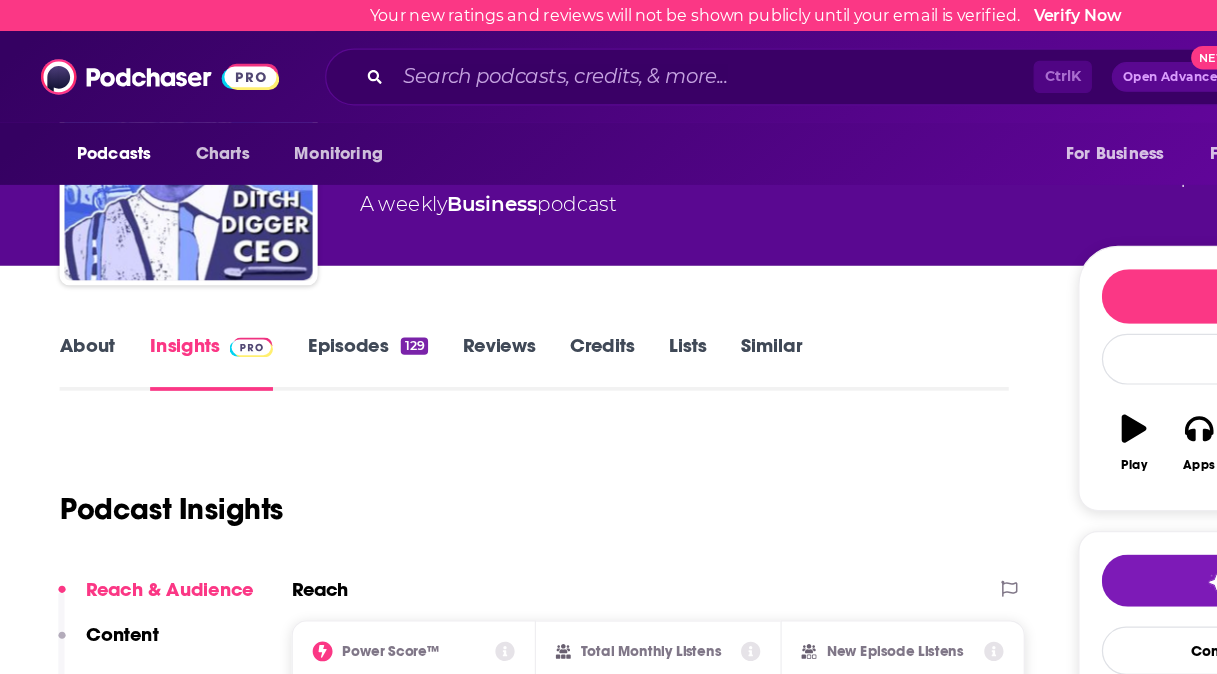 click on "Episodes 129" at bounding box center (296, 292) 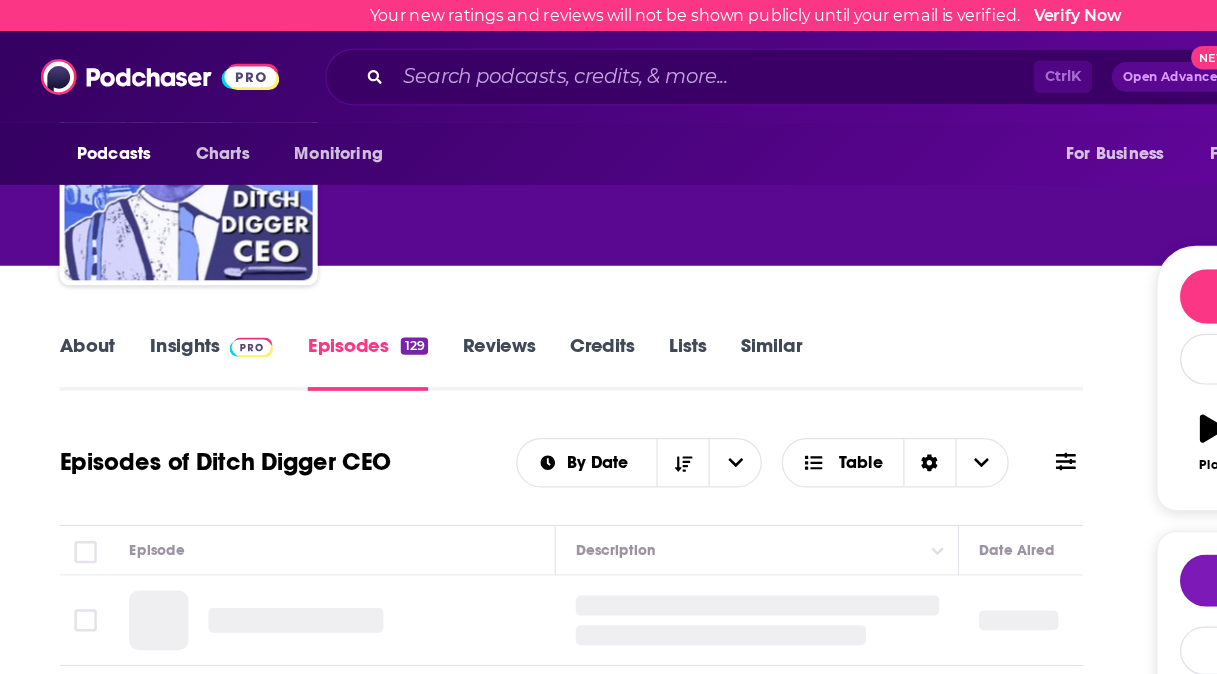scroll, scrollTop: 0, scrollLeft: 0, axis: both 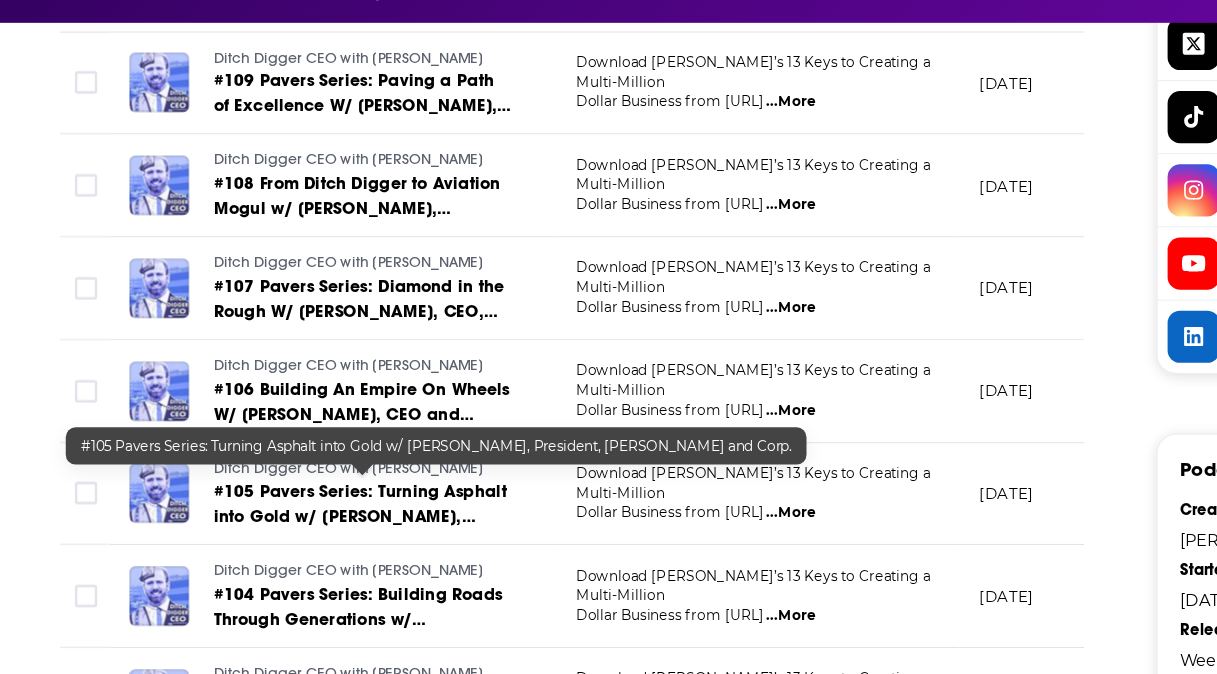 click on "#105 Pavers Series: Turning Asphalt into Gold w/ [PERSON_NAME], President, [PERSON_NAME] and Corp." at bounding box center (290, 556) 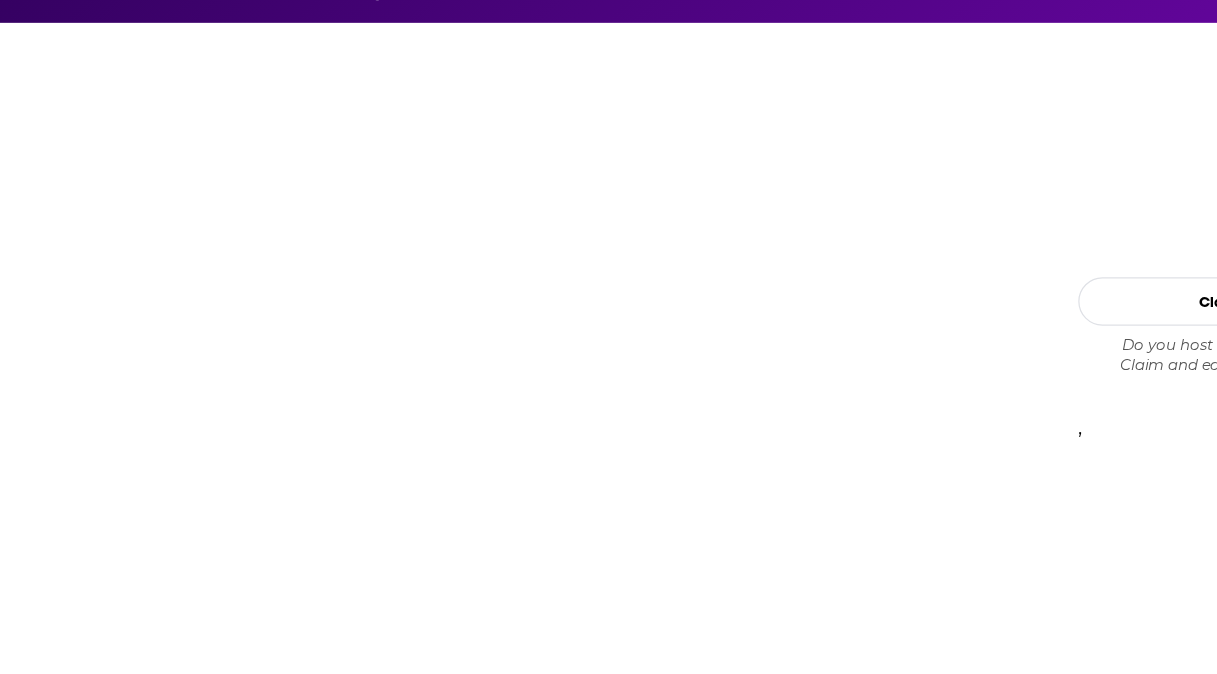 scroll, scrollTop: 0, scrollLeft: 0, axis: both 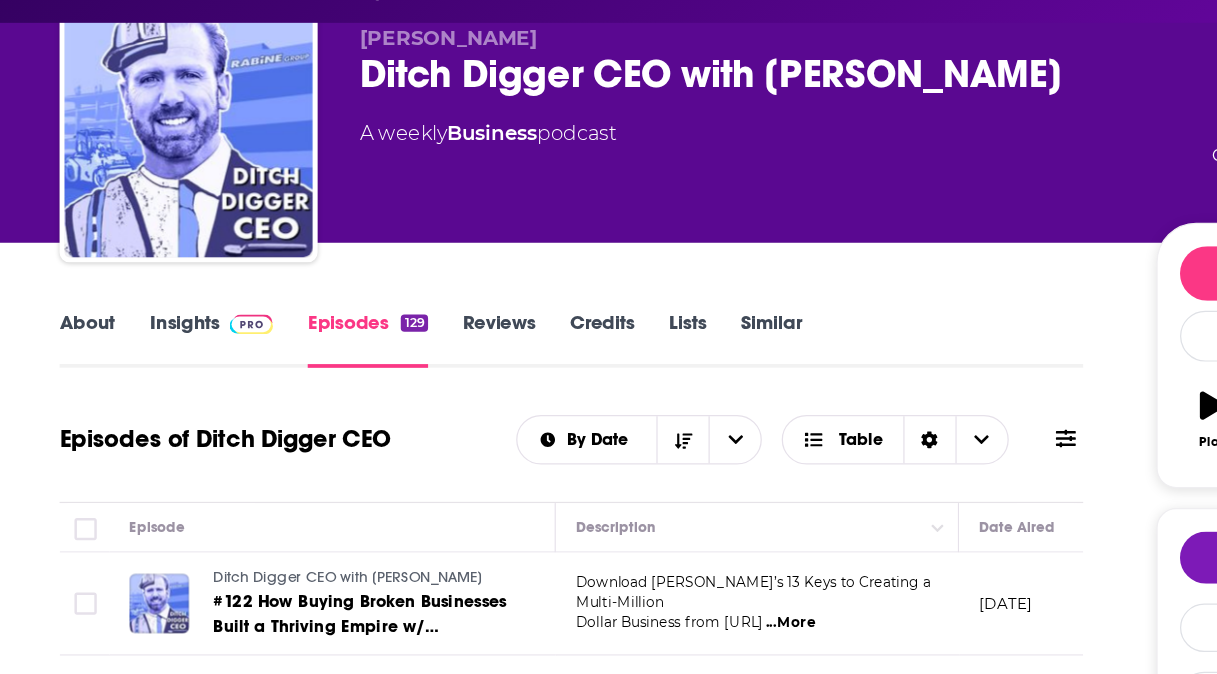 click on "Episodes 129" at bounding box center [296, 404] 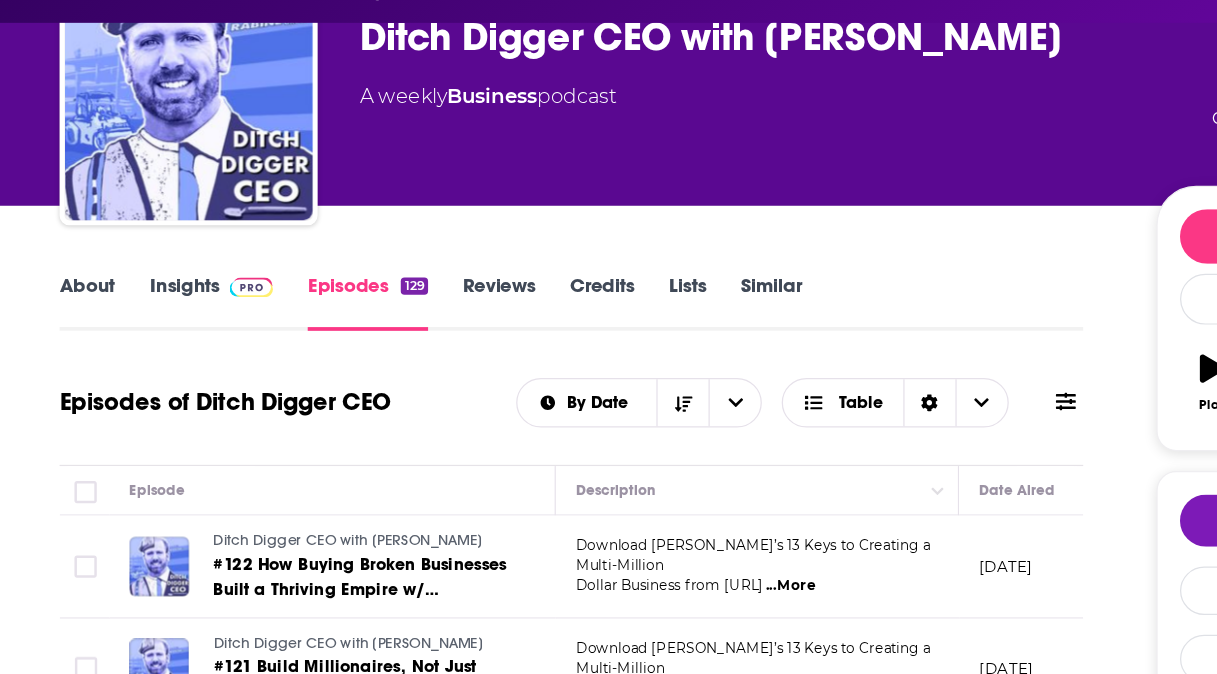 scroll, scrollTop: 872, scrollLeft: 0, axis: vertical 